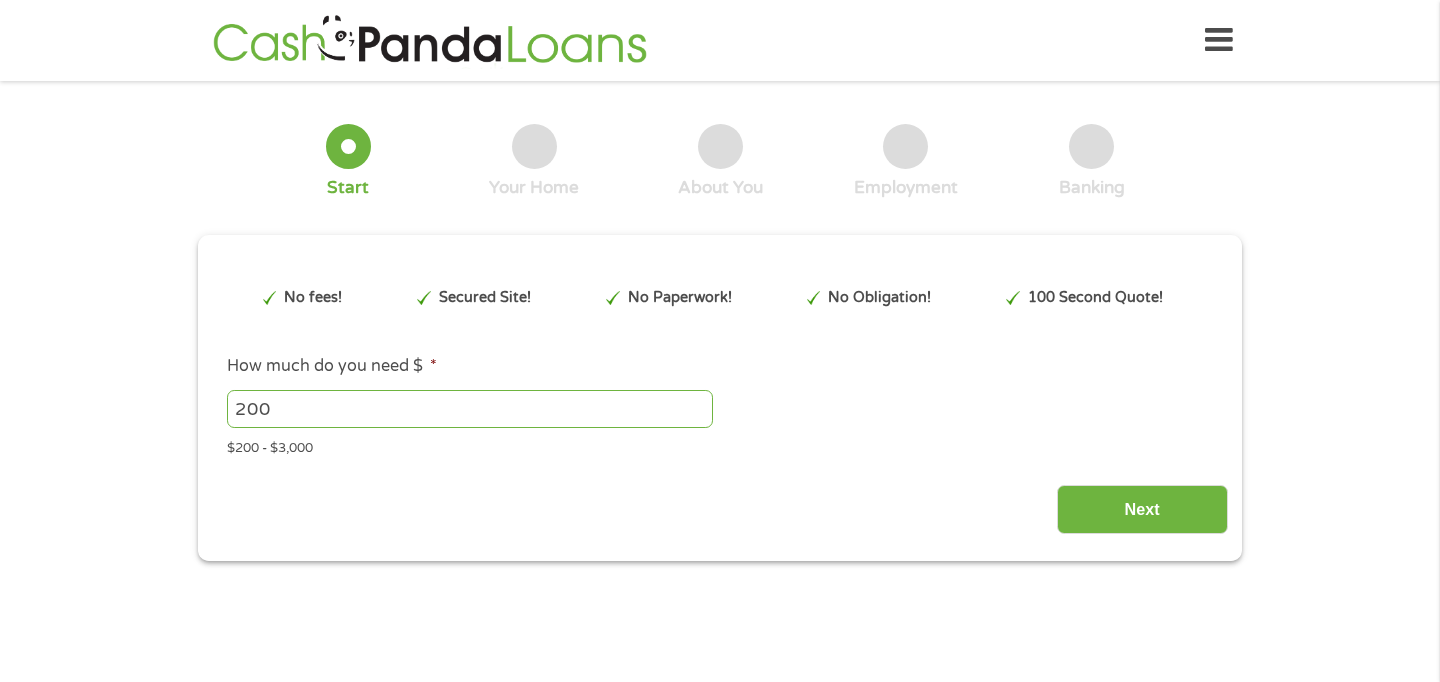 scroll, scrollTop: 0, scrollLeft: 0, axis: both 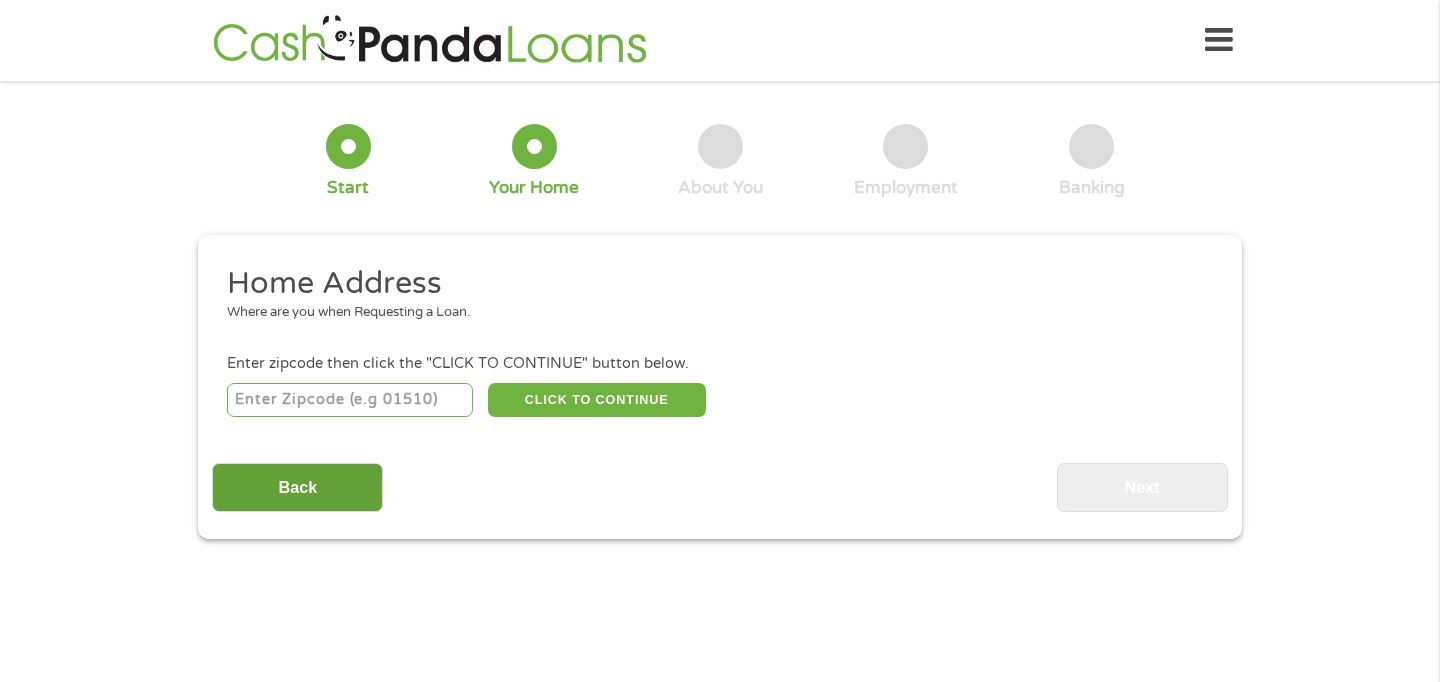 click on "Back" at bounding box center (297, 487) 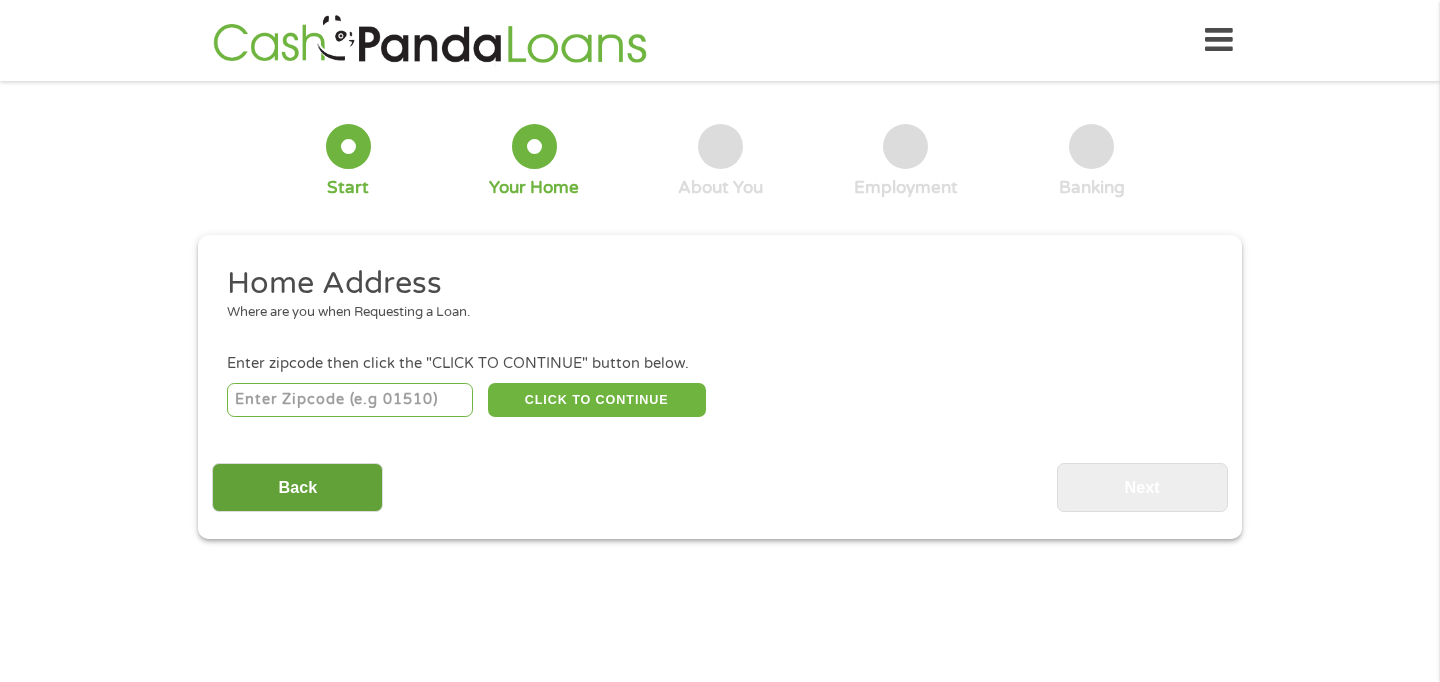 scroll, scrollTop: 8, scrollLeft: 8, axis: both 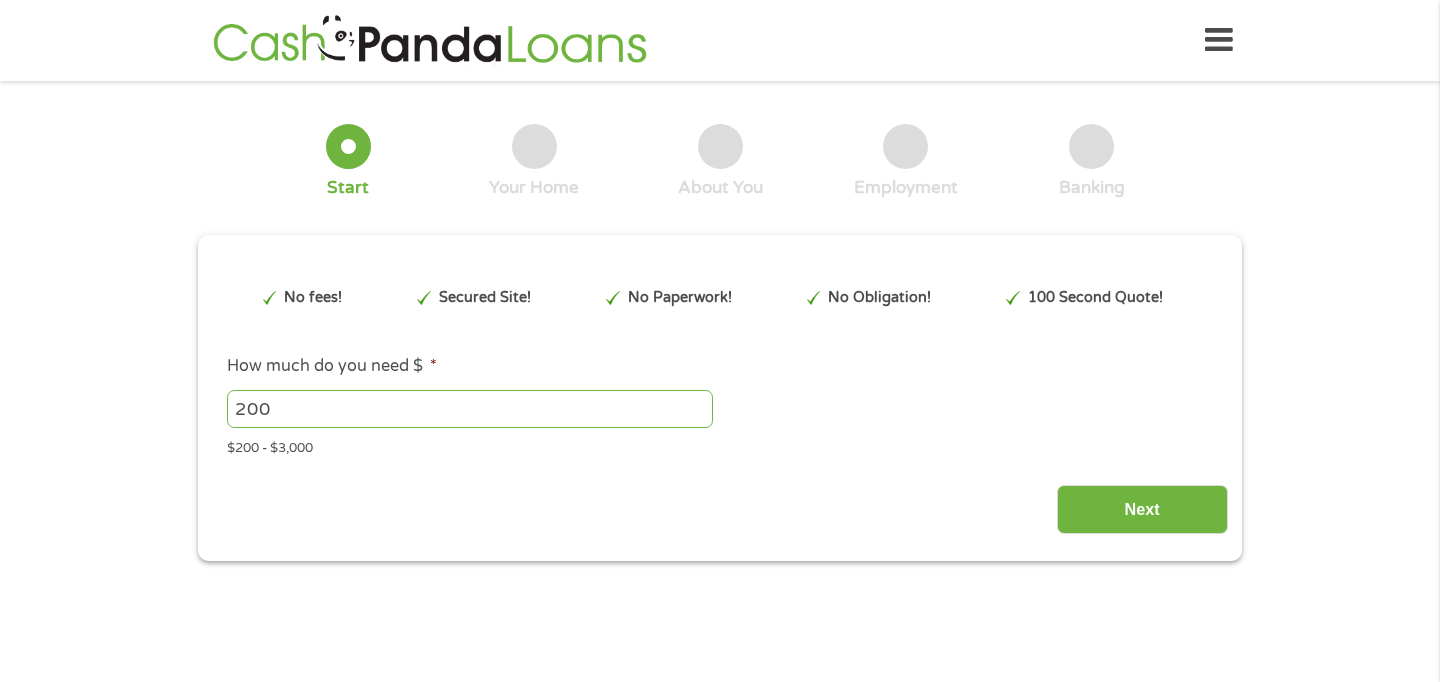 click on "200" at bounding box center [470, 409] 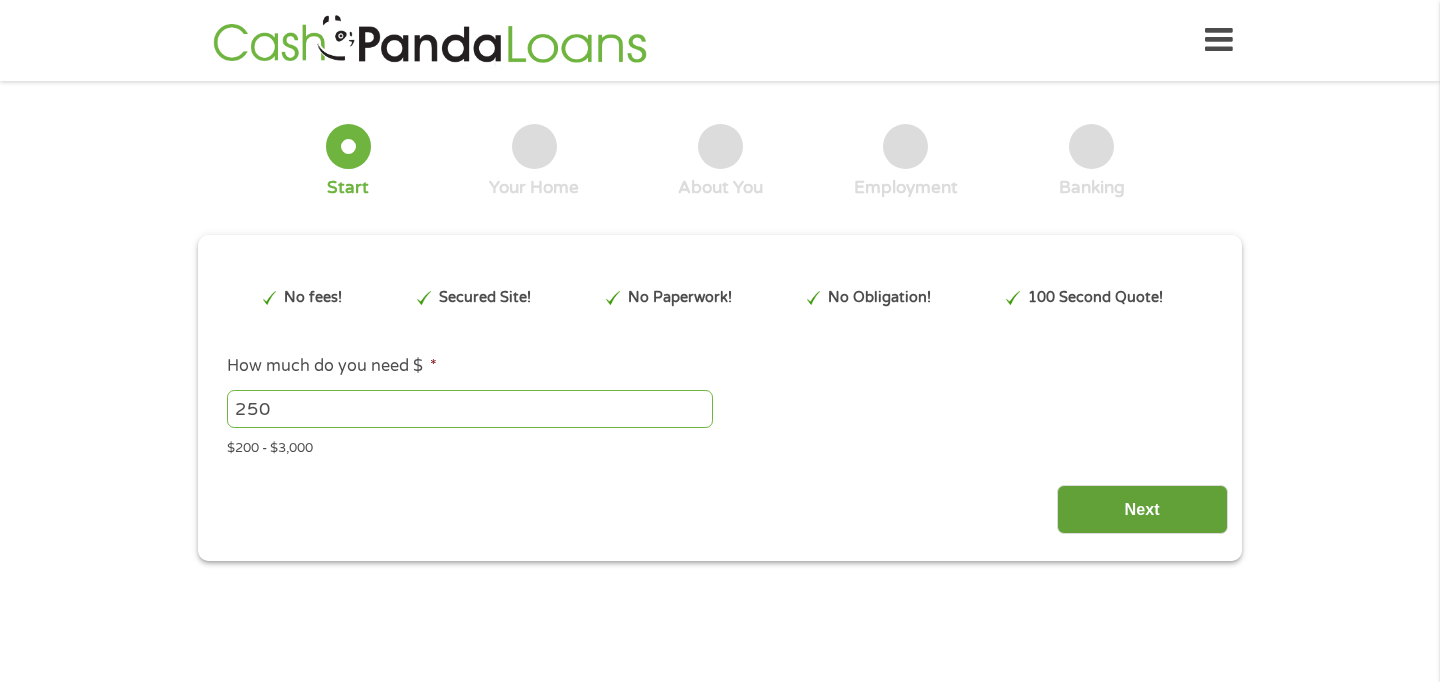type on "250" 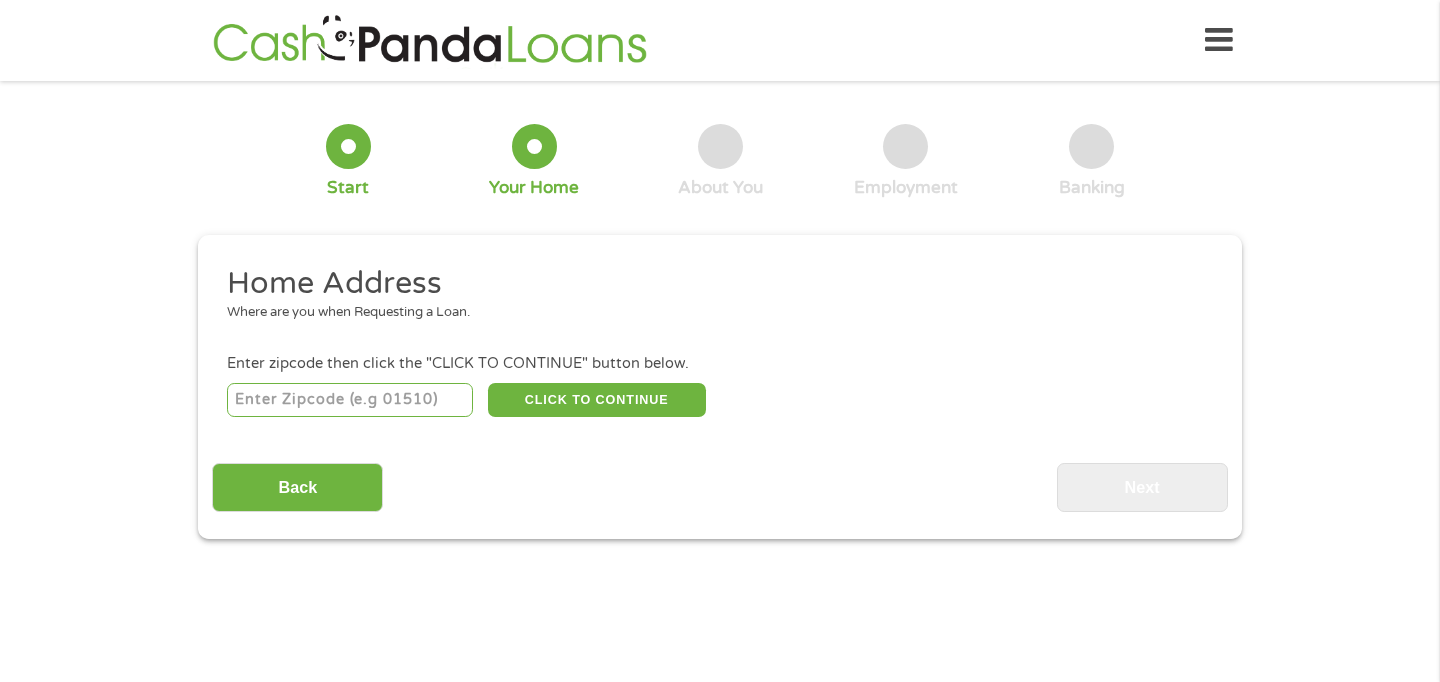 click at bounding box center [350, 400] 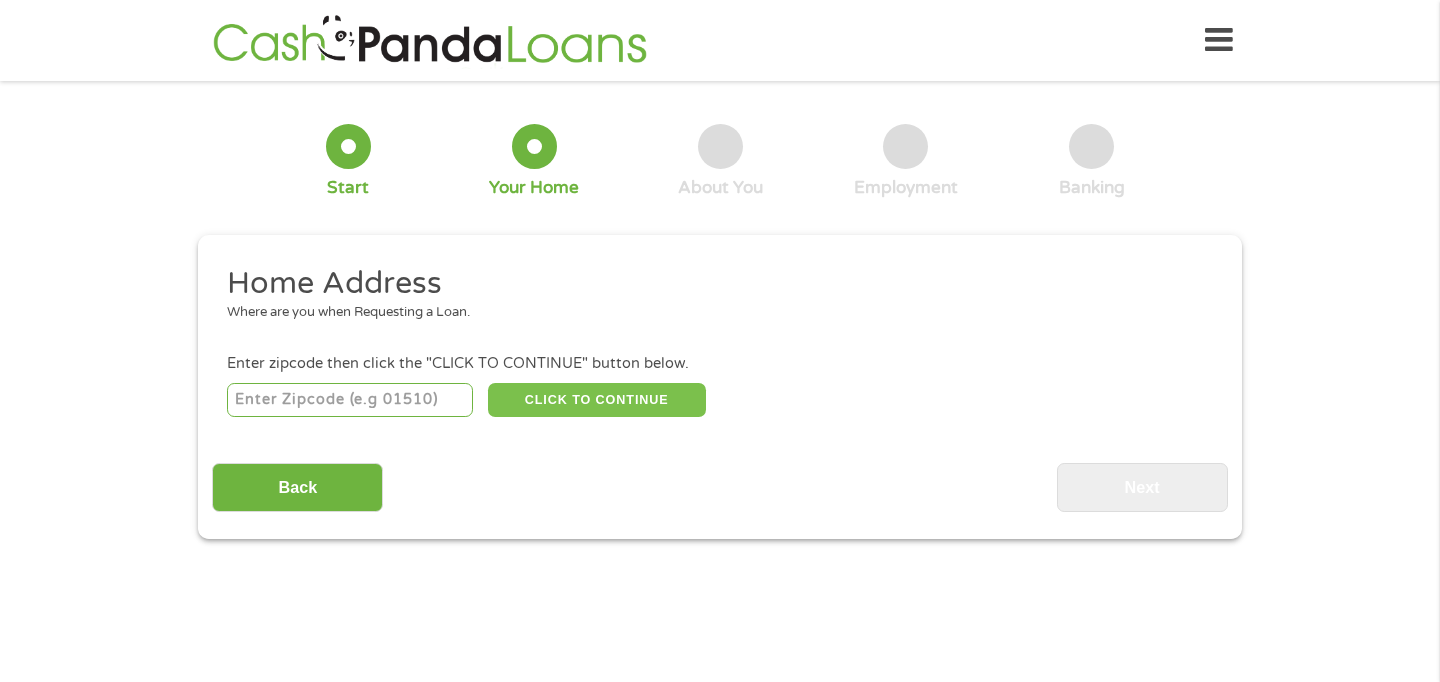 click on "CLICK TO CONTINUE" at bounding box center (597, 400) 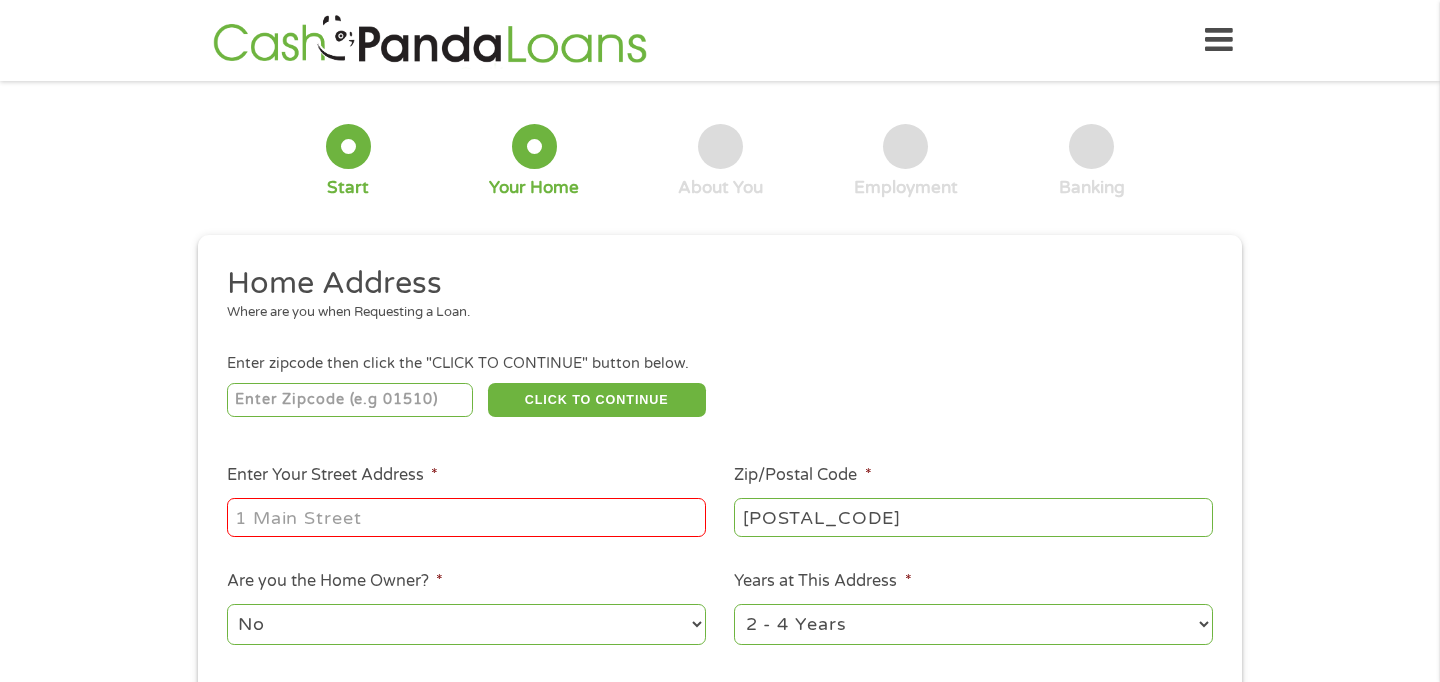 click on "Enter Your Street Address *" at bounding box center [466, 517] 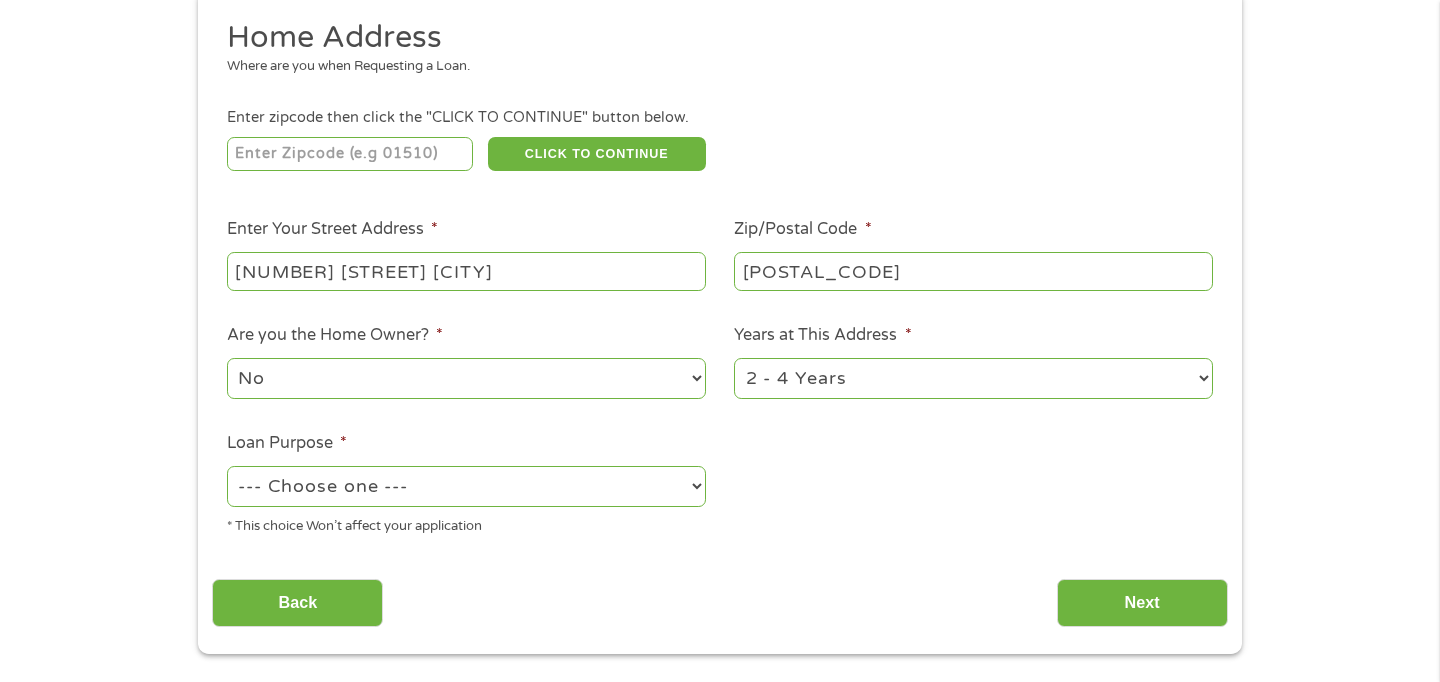 scroll, scrollTop: 254, scrollLeft: 0, axis: vertical 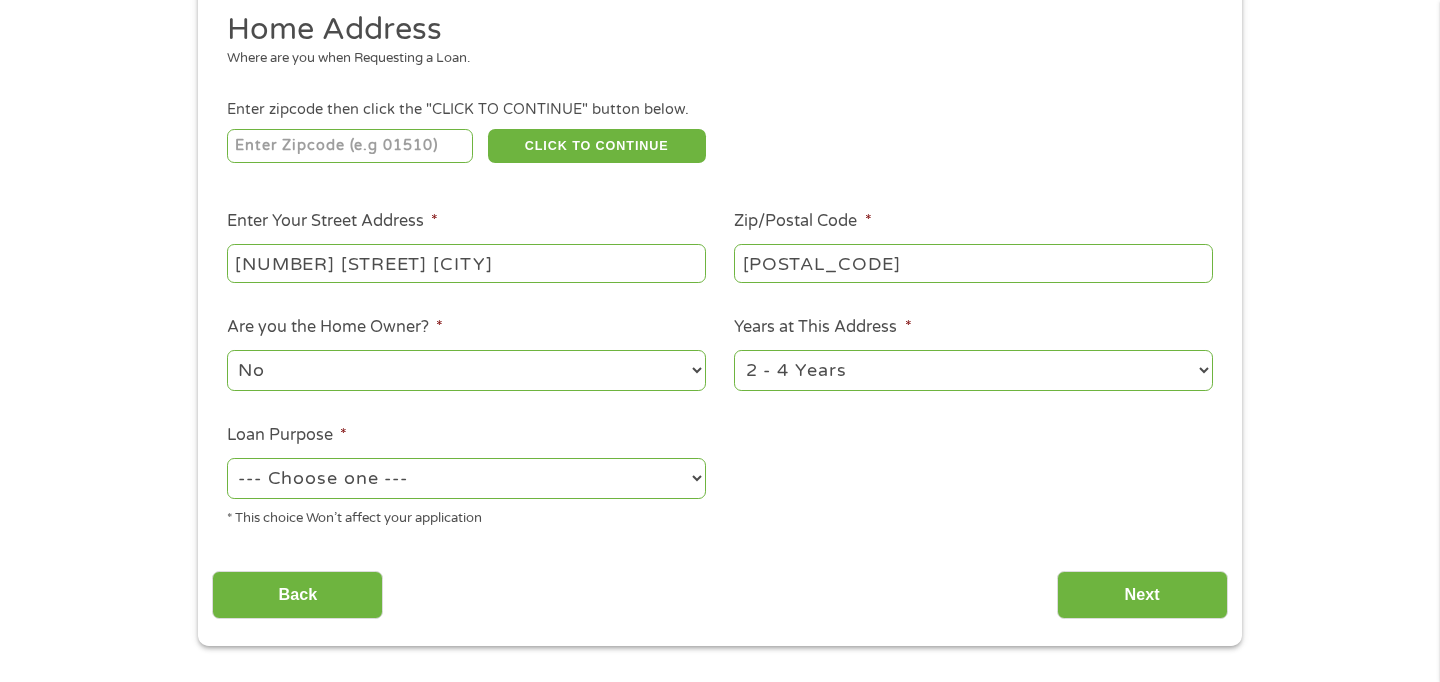 click on "* This choice Won’t affect your application" at bounding box center [466, 515] 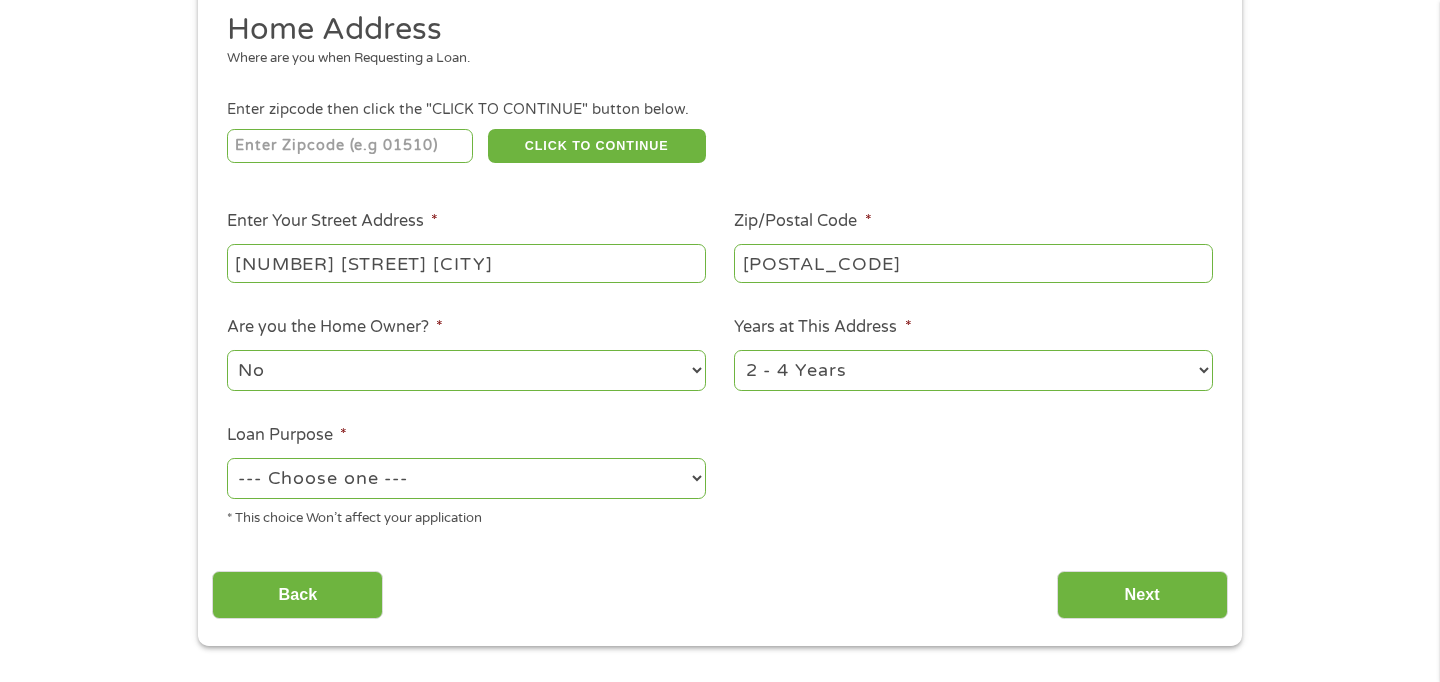 click on "--- Choose one --- Pay Bills Debt Consolidation Home Improvement Major Purchase Car Loan Short Term Cash Medical Expenses Other" at bounding box center [466, 478] 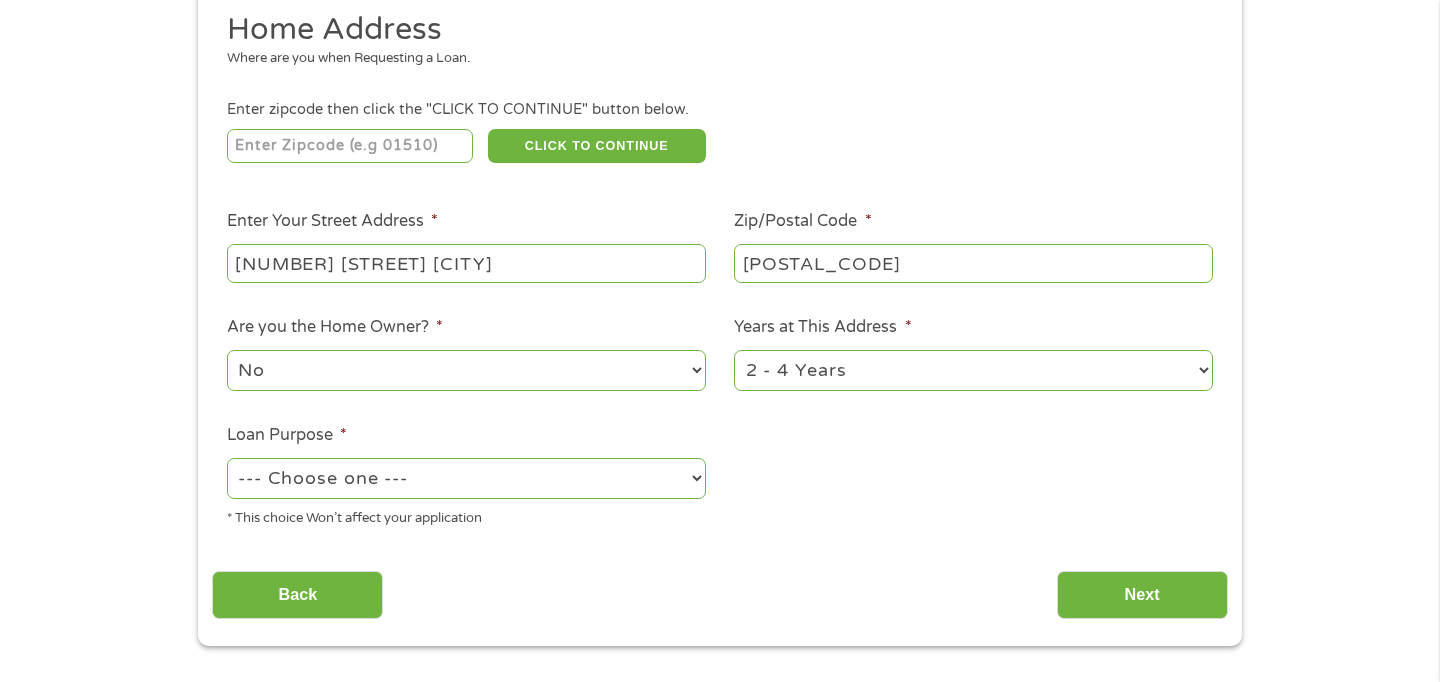 select on "shorttermcash" 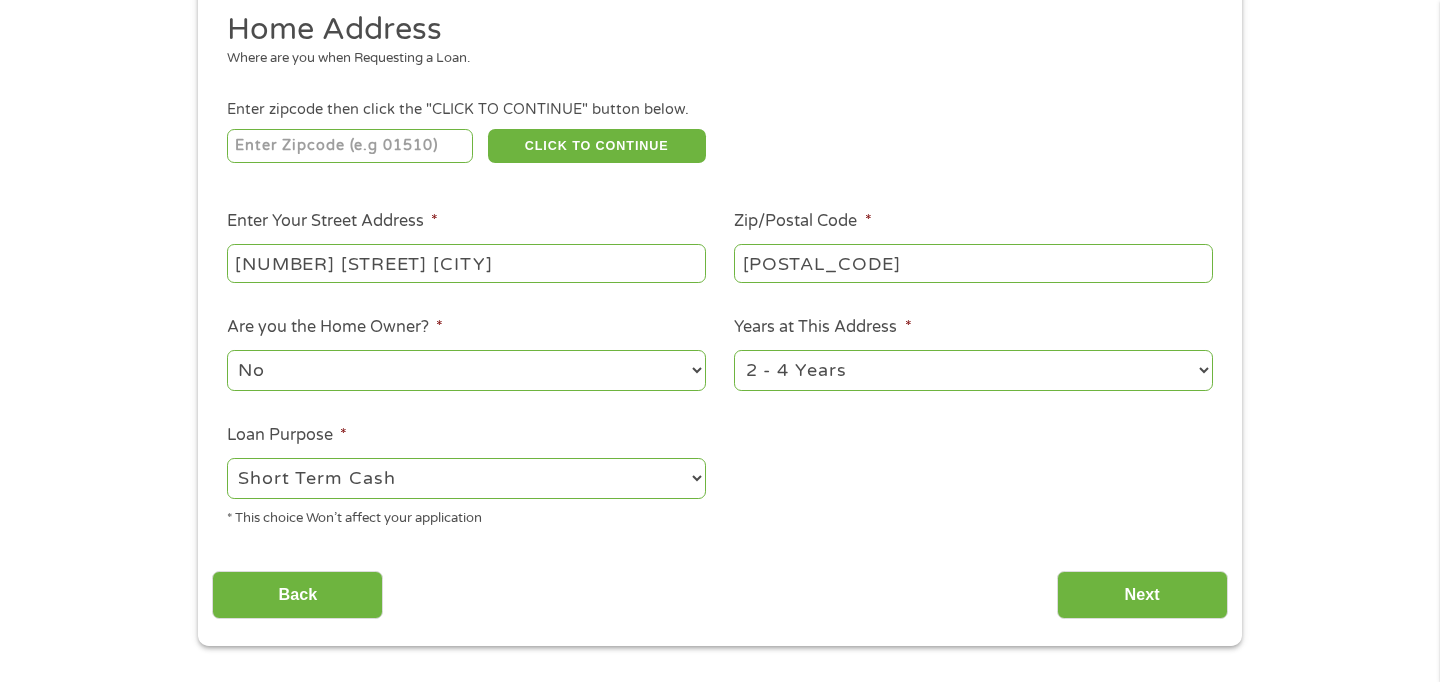click on "1 Year or less 1 - 2 Years 2 - 4 Years Over 4 Years" at bounding box center (973, 370) 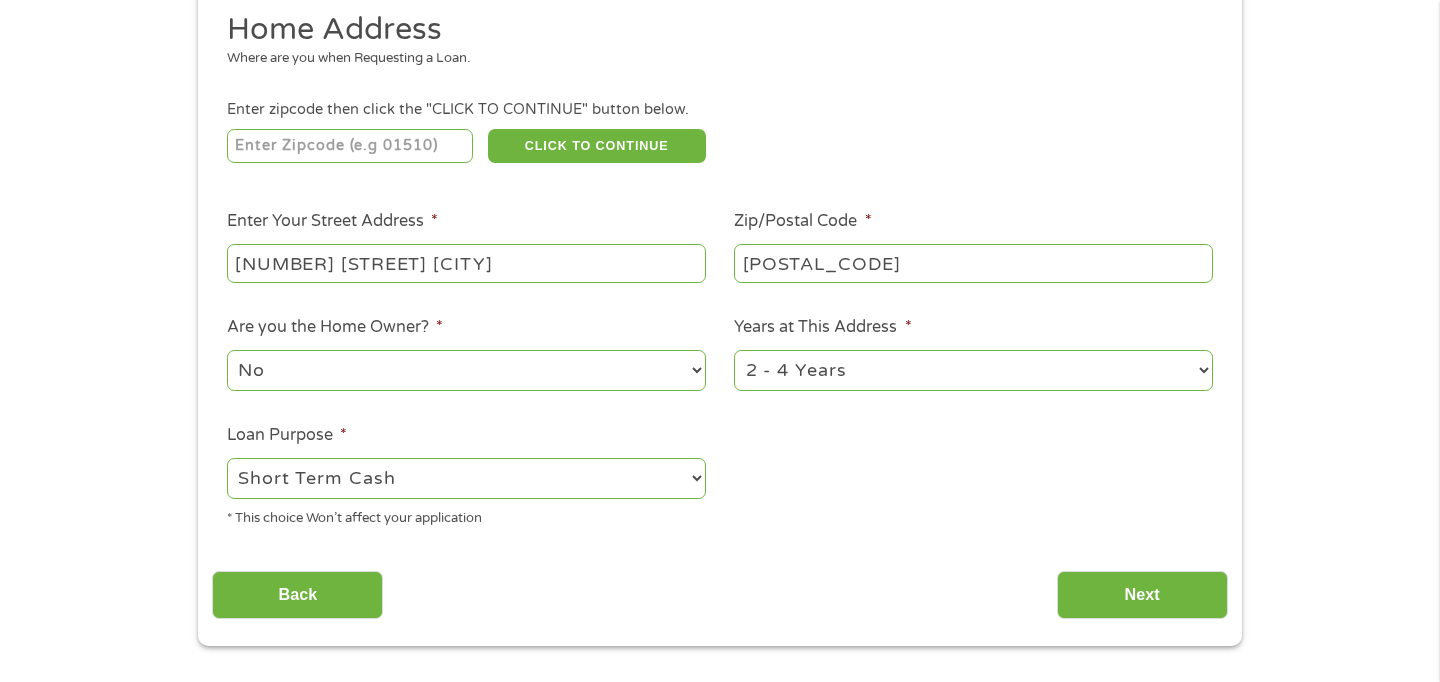 click on "1 Year or less 1 - 2 Years 2 - 4 Years Over 4 Years" at bounding box center [973, 370] 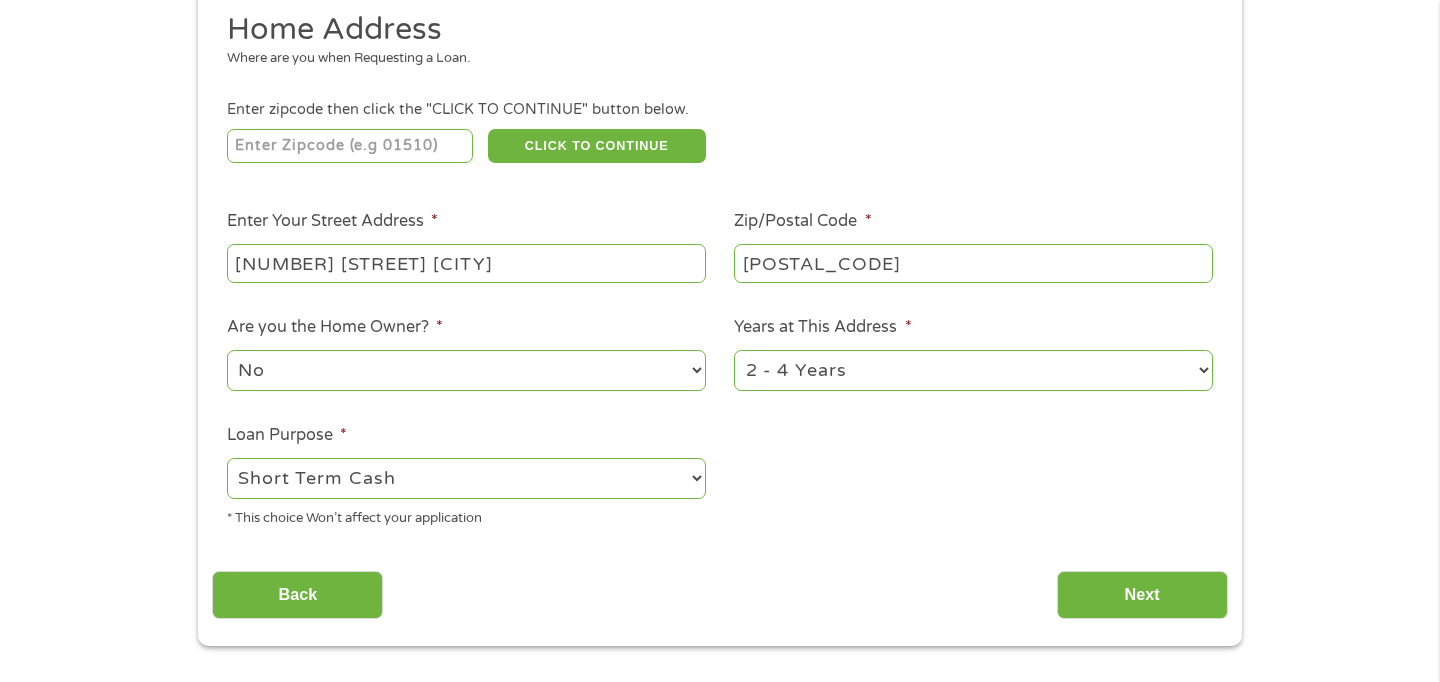 select on "60months" 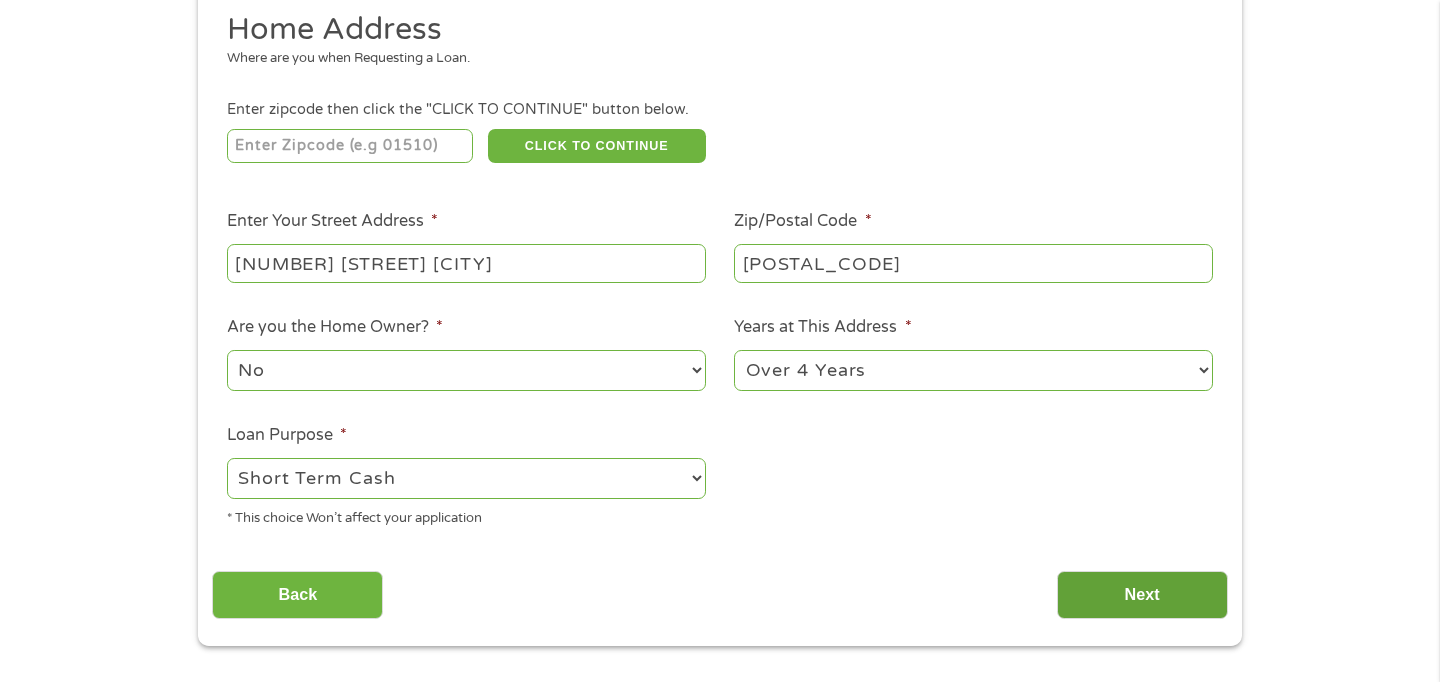 click on "Next" at bounding box center [1142, 595] 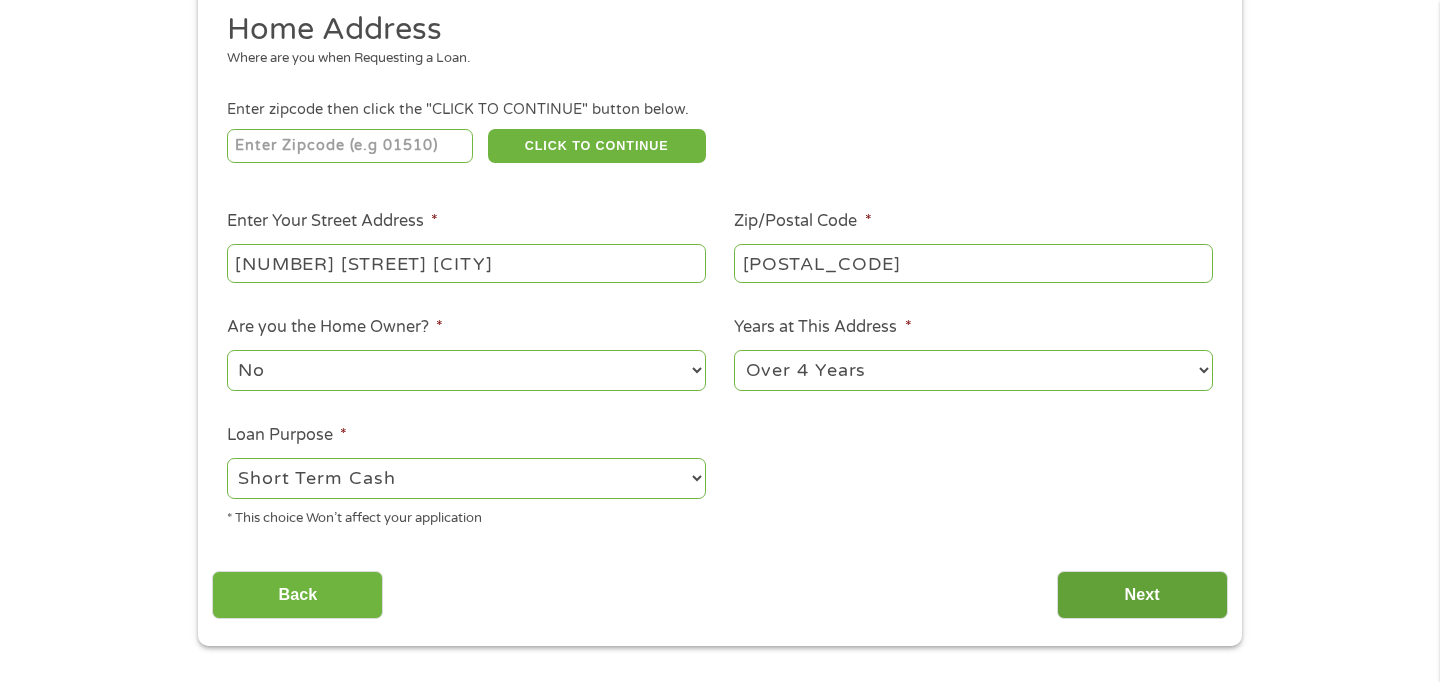 scroll, scrollTop: 8, scrollLeft: 8, axis: both 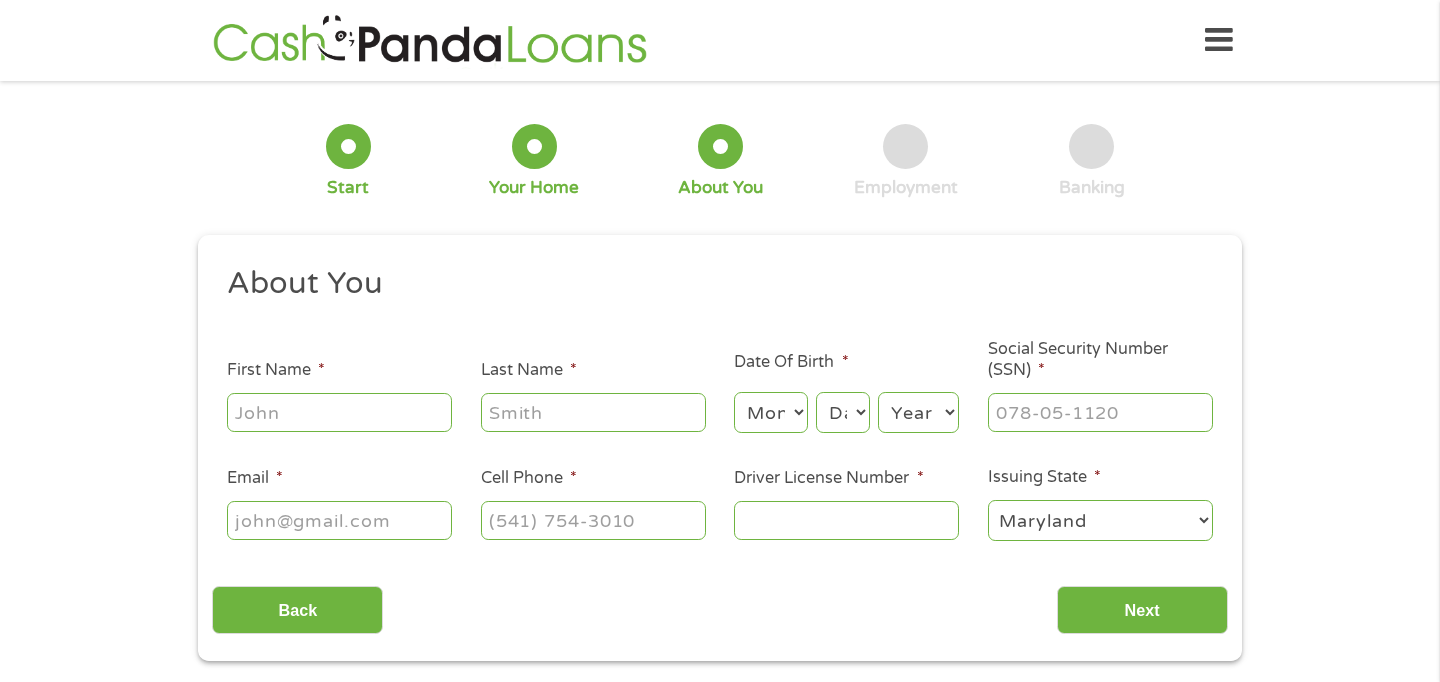 click on "First Name *" at bounding box center (339, 412) 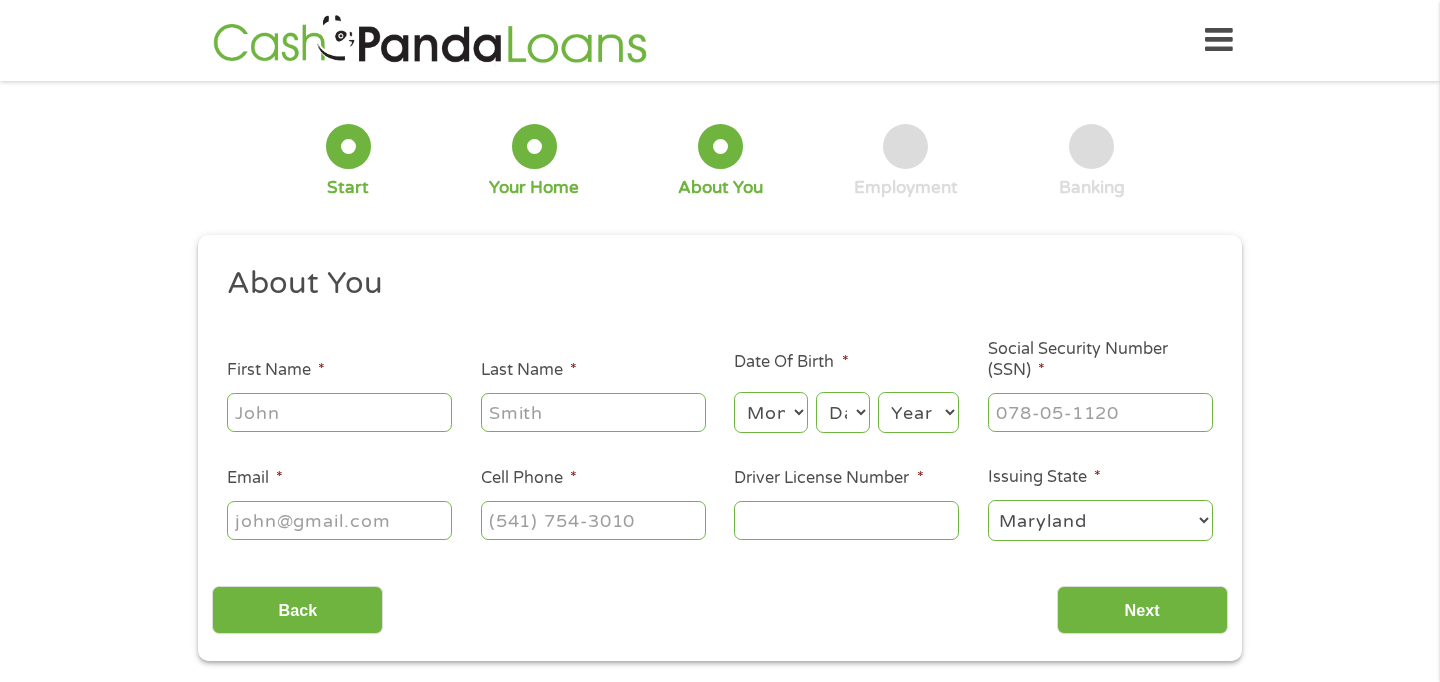 type on "[FIRST]" 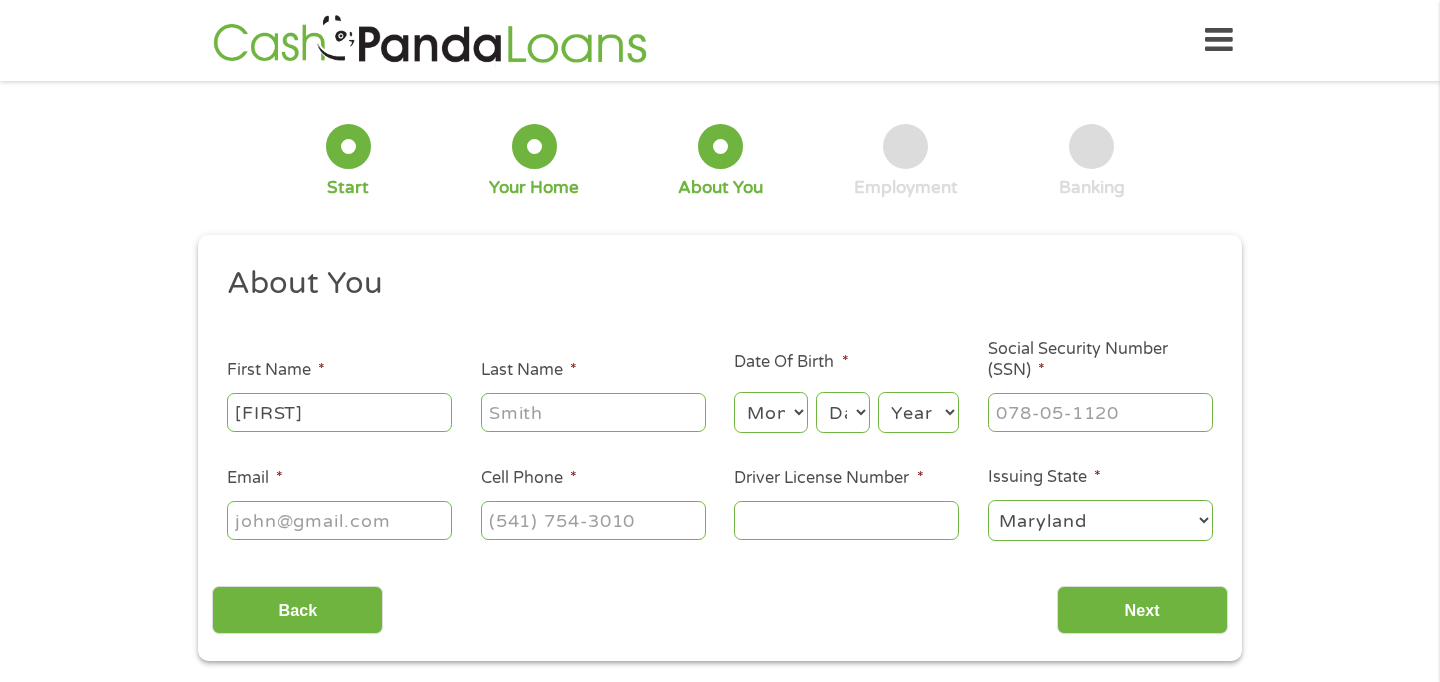 type on "[LAST]" 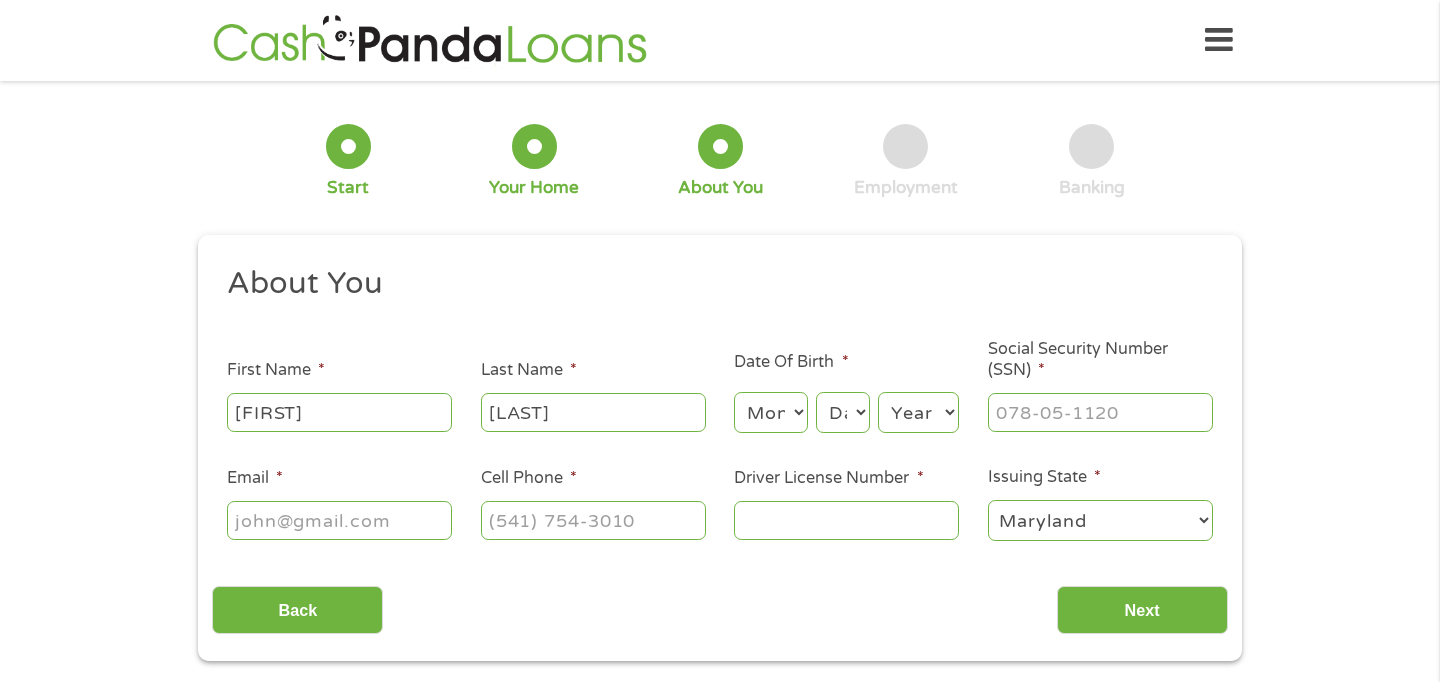 type on "[USERNAME]@[EXAMPLE].COM" 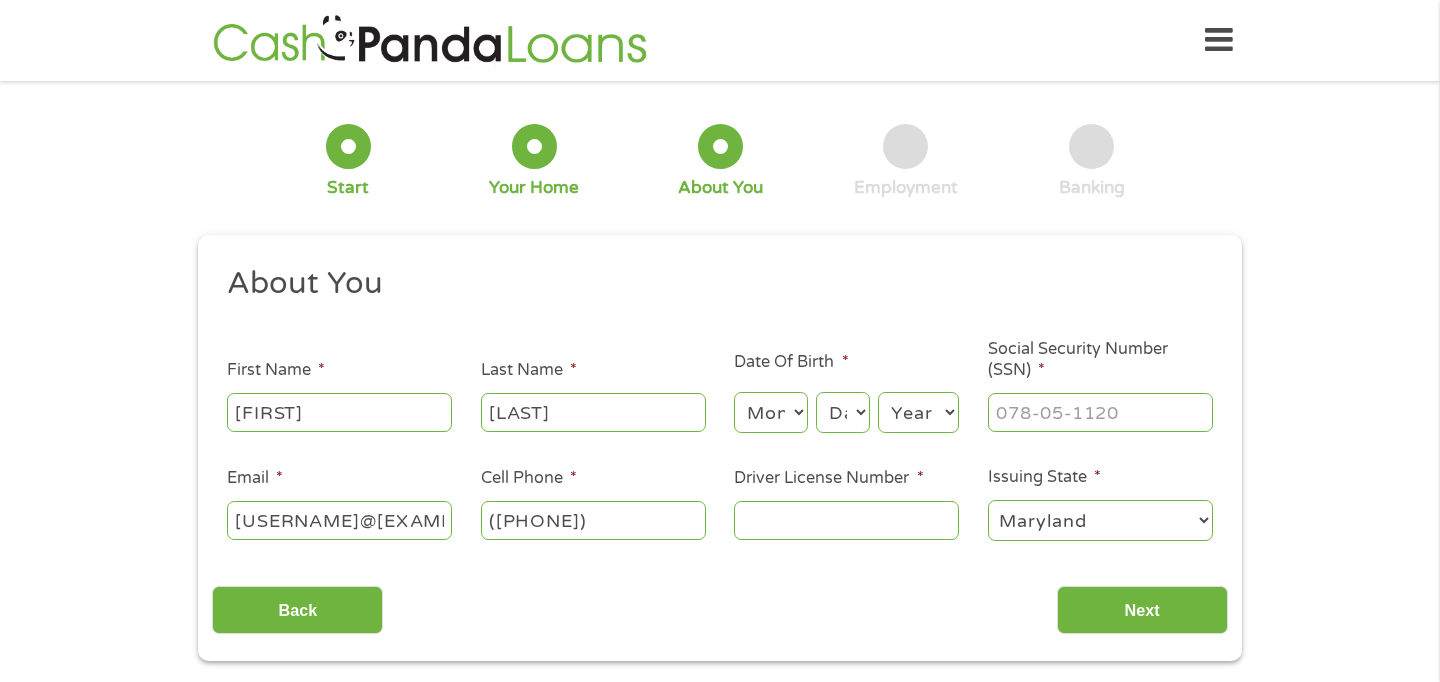click on "Month 1 2 3 4 5 6 7 8 9 10 11 12" at bounding box center [770, 412] 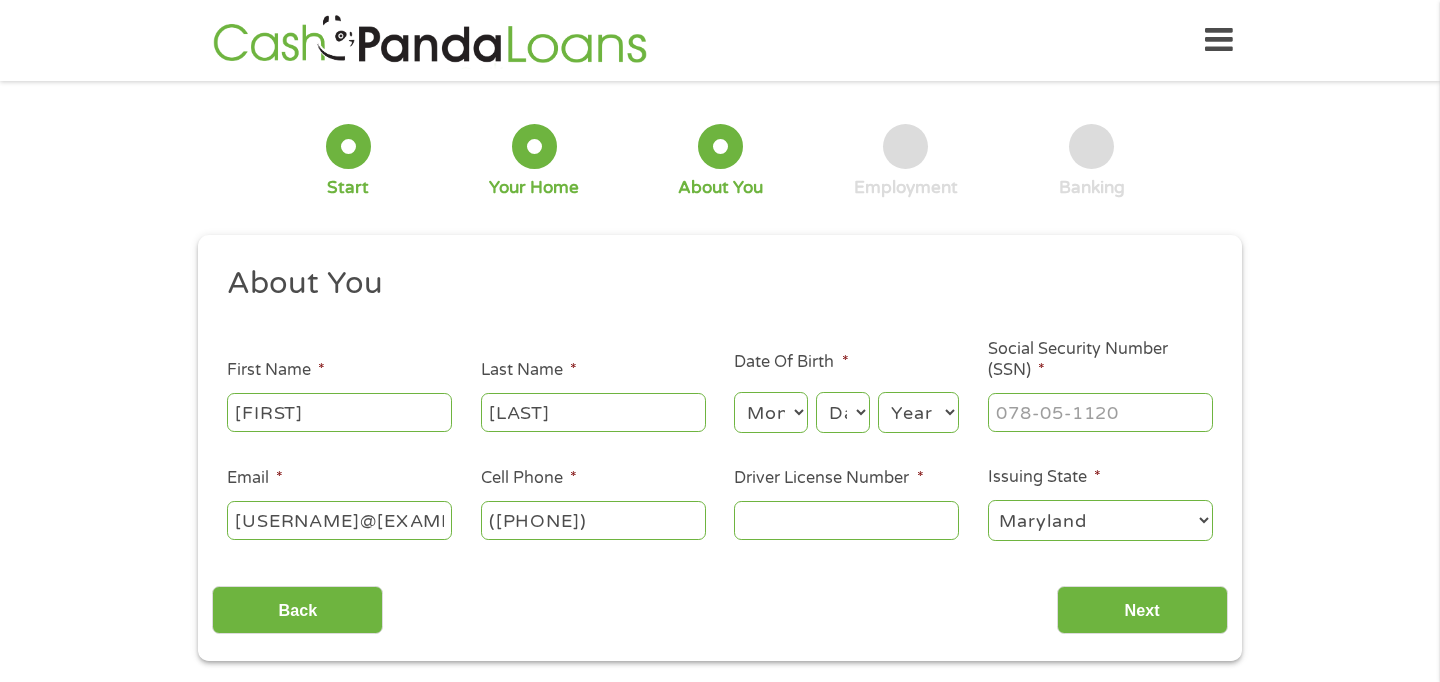 select on "9" 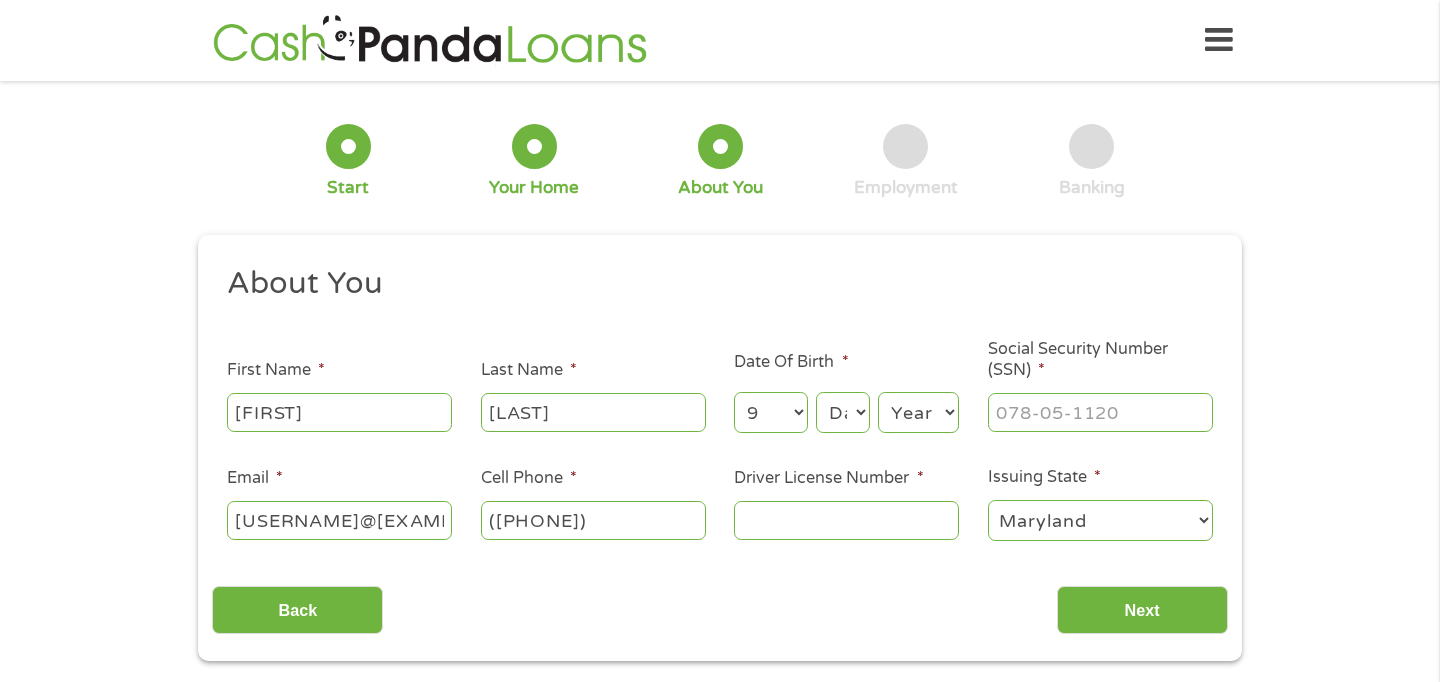 click on "Day 1 2 3 4 5 6 7 8 9 10 11 12 13 14 15 16 17 18 19 20 21 22 23 24 25 26 27 28 29 30 31" at bounding box center [843, 412] 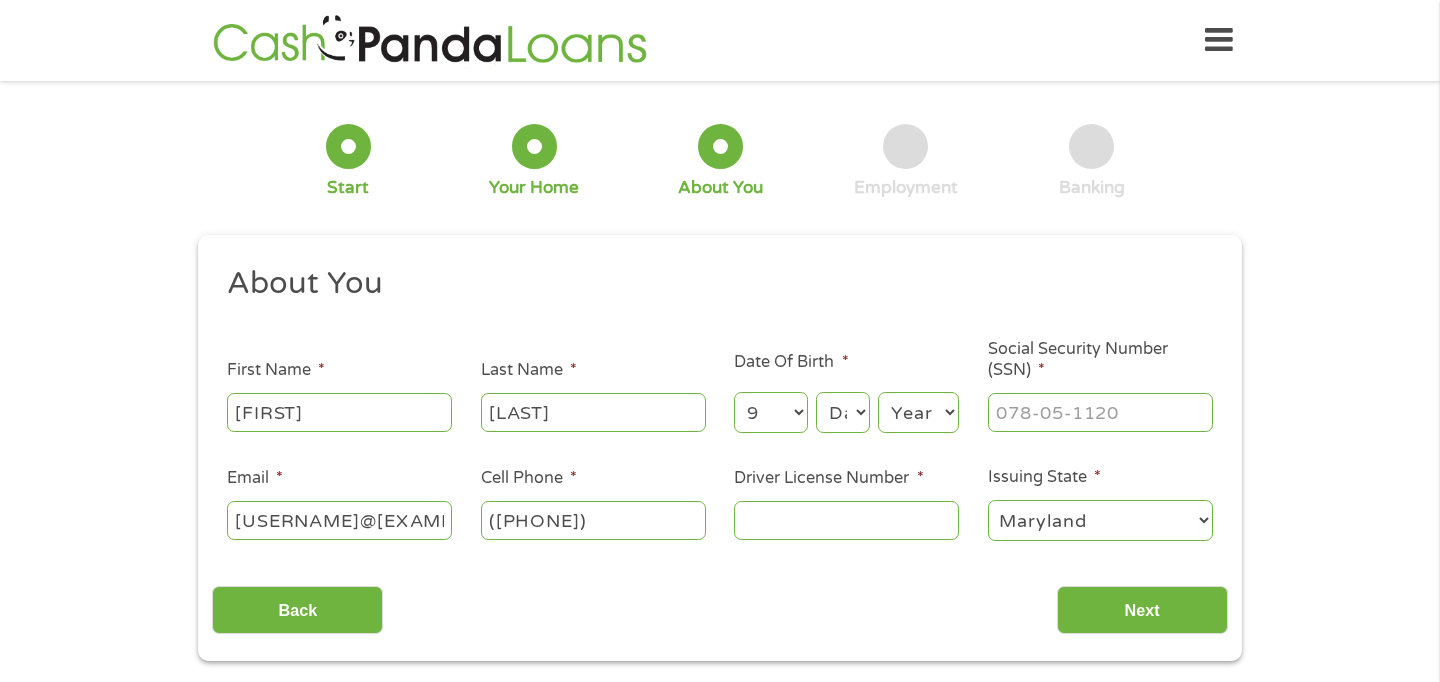 select on "30" 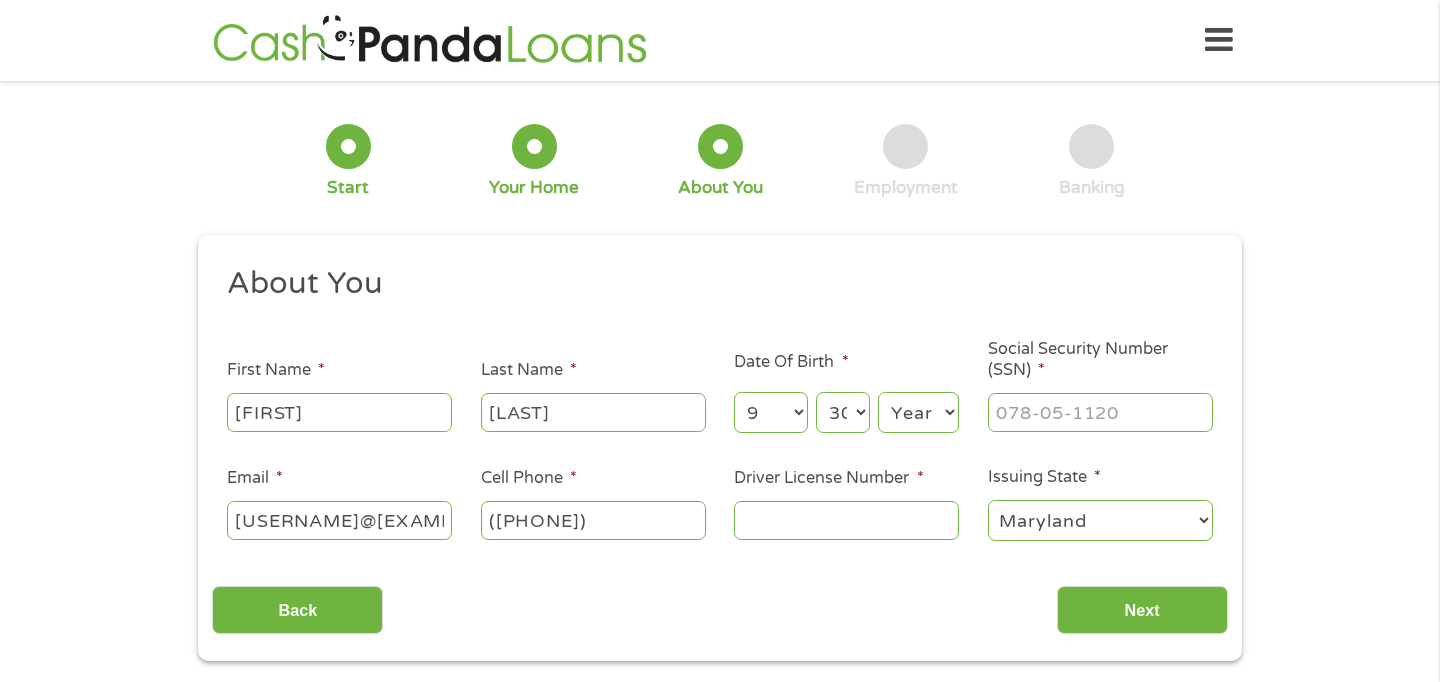 click on "Year 2007 2006 2005 2004 2003 2002 2001 2000 1999 1998 1997 1996 1995 1994 1993 1992 1991 1990 1989 1988 1987 1986 1985 1984 1983 1982 1981 1980 1979 1978 1977 1976 1975 1974 1973 1972 1971 1970 1969 1968 1967 1966 1965 1964 1963 1962 1961 1960 1959 1958 1957 1956 1955 1954 1953 1952 1951 1950 1949 1948 1947 1946 1945 1944 1943 1942 1941 1940 1939 1938 1937 1936 1935 1934 1933 1932 1931 1930 1929 1928 1927 1926 1925 1924 1923 1922 1921 1920" at bounding box center (918, 412) 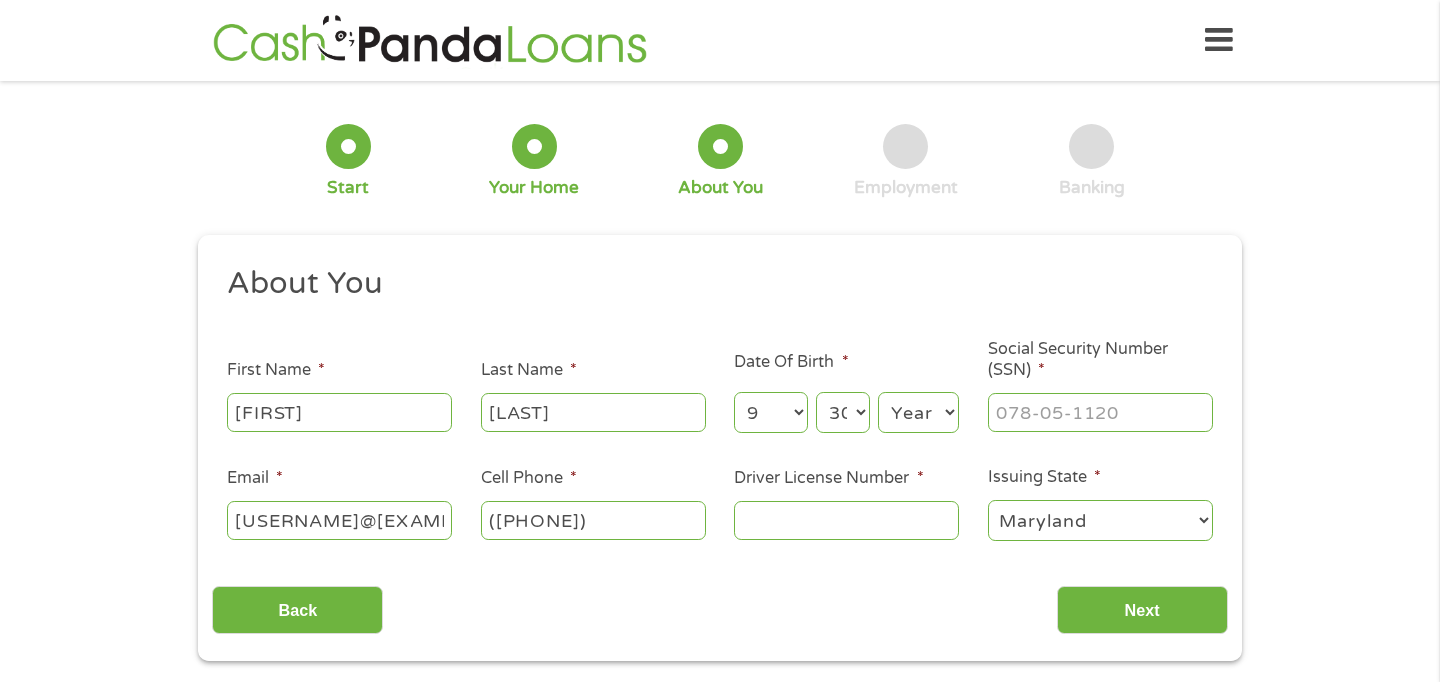 select on "1998" 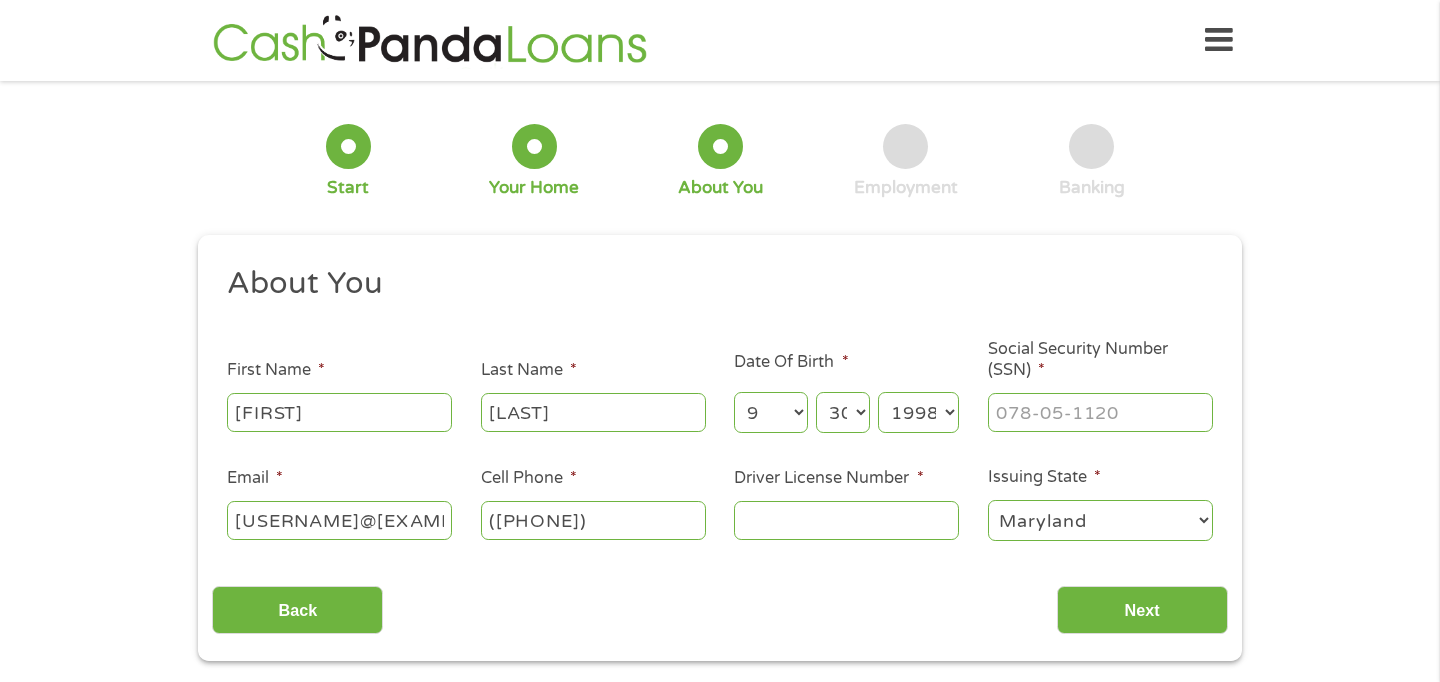click on "Social Security Number (SSN) *" at bounding box center [1101, 387] 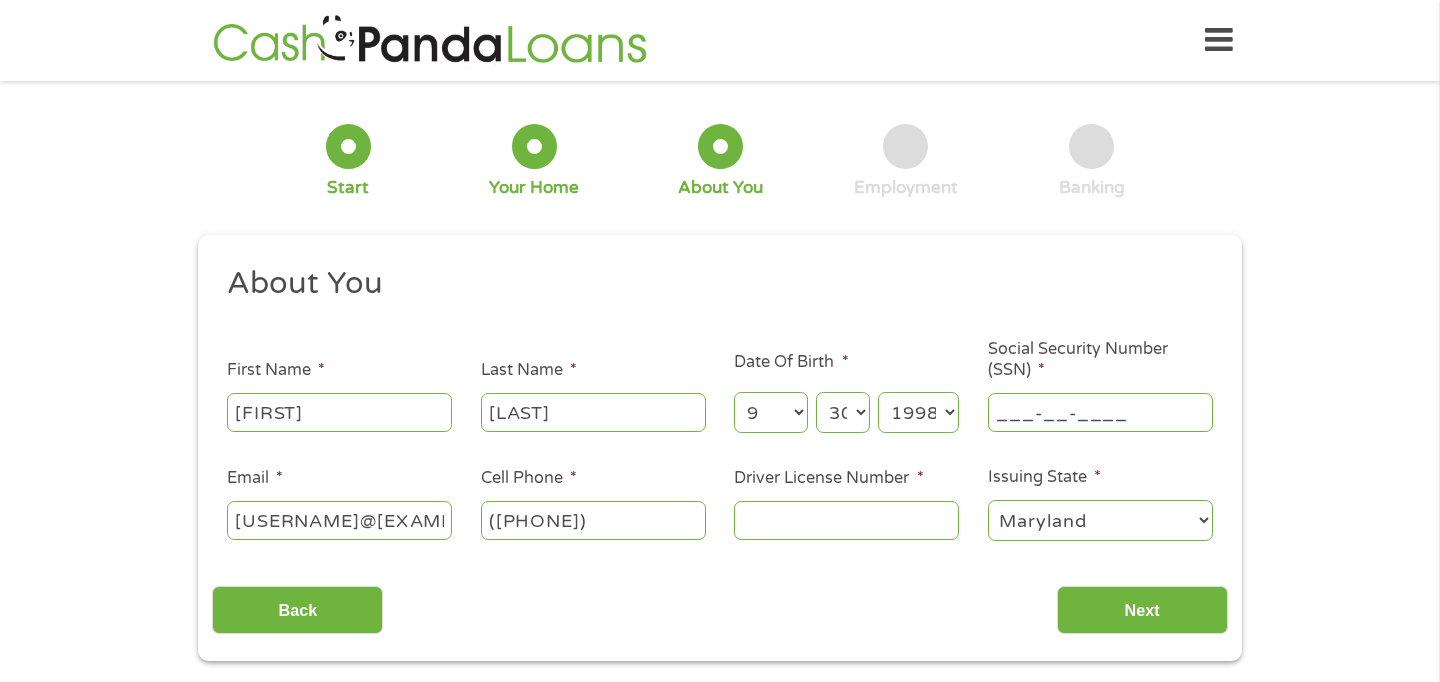 click on "___-__-____" at bounding box center [1100, 412] 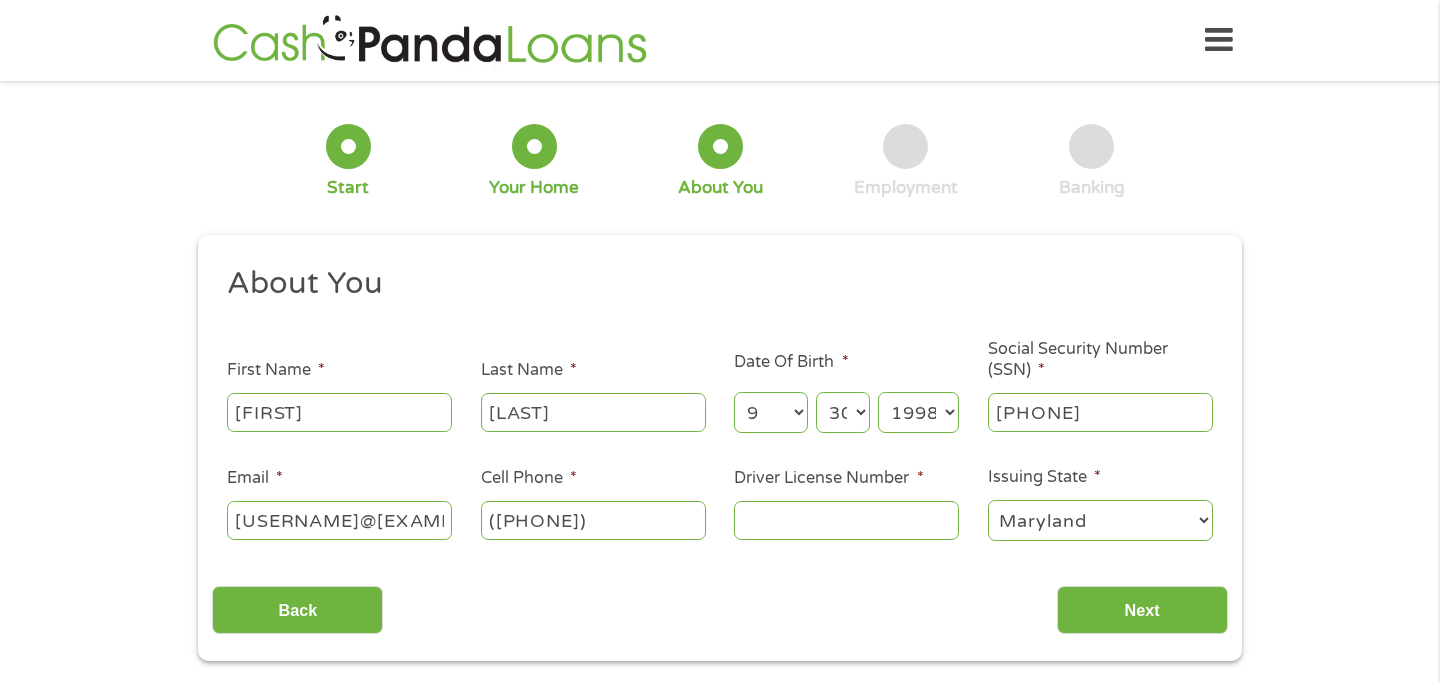 click on "Driver License Number *" at bounding box center [846, 520] 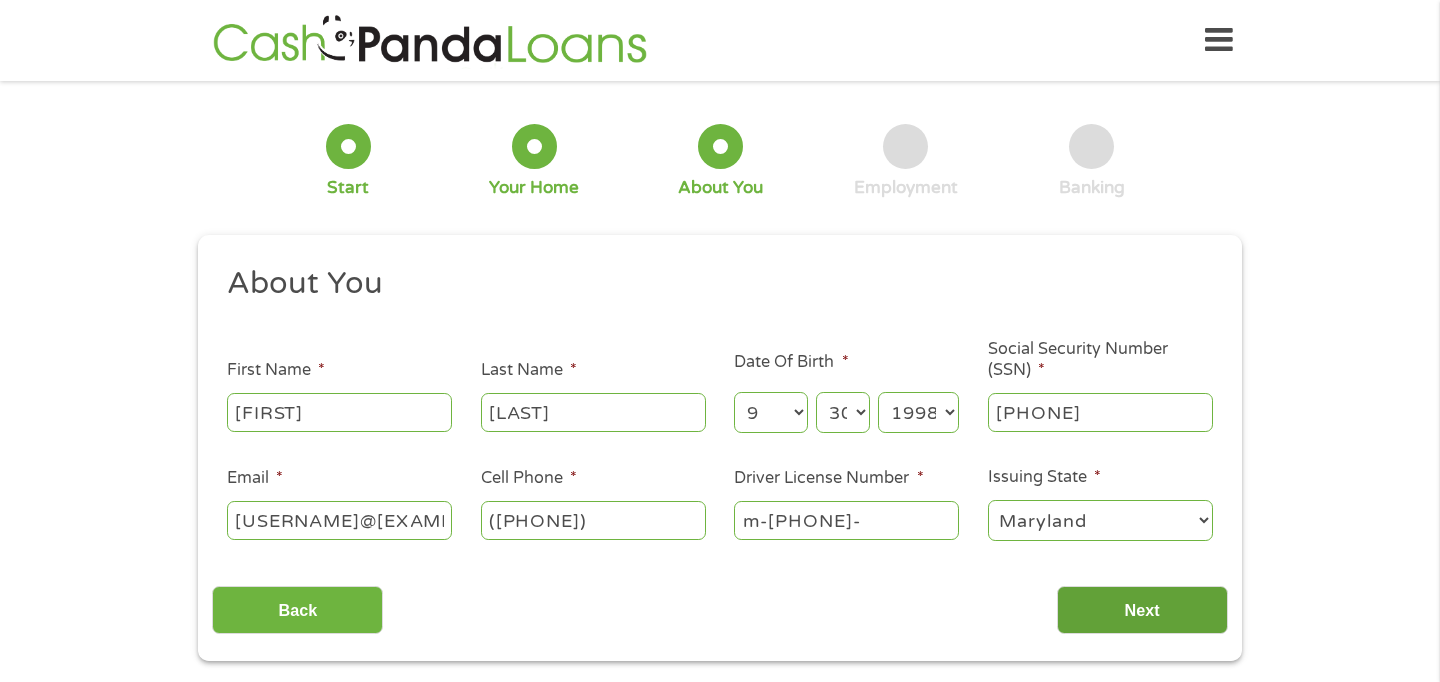 type on "m-[PHONE]-" 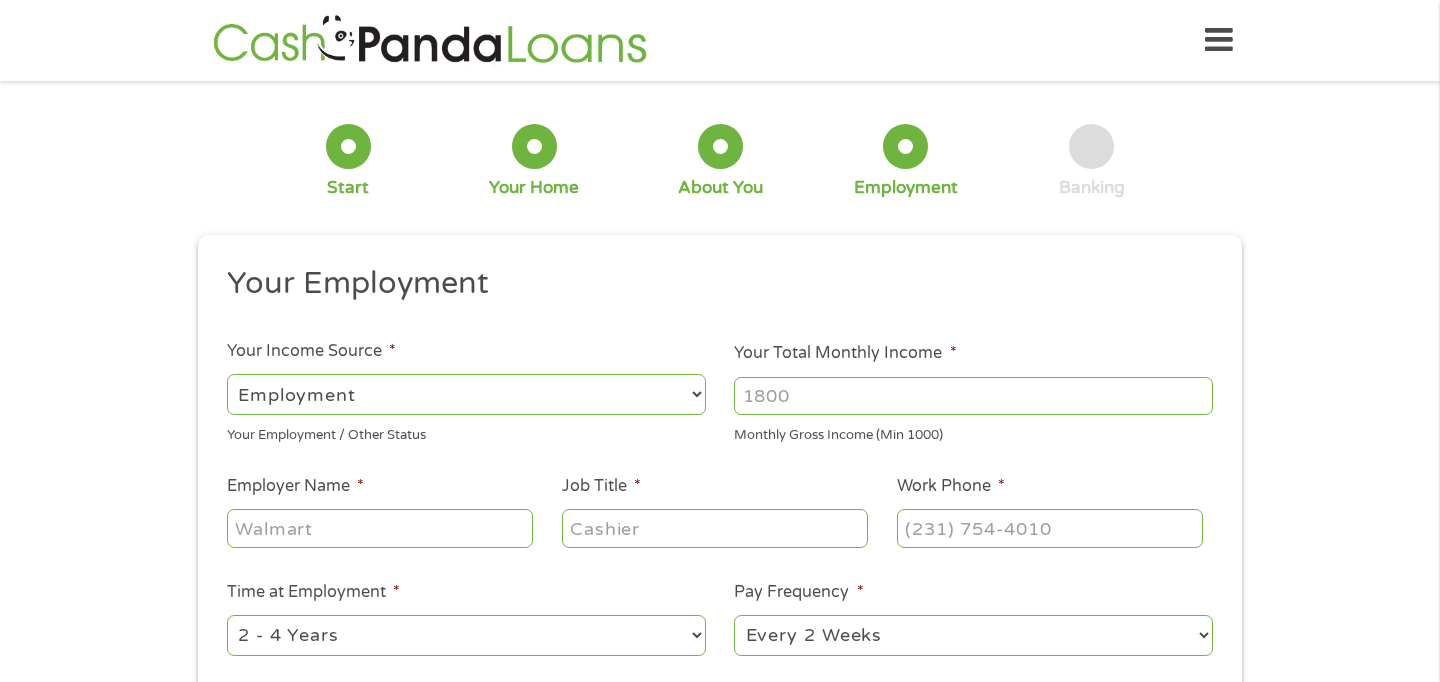 scroll, scrollTop: 8, scrollLeft: 8, axis: both 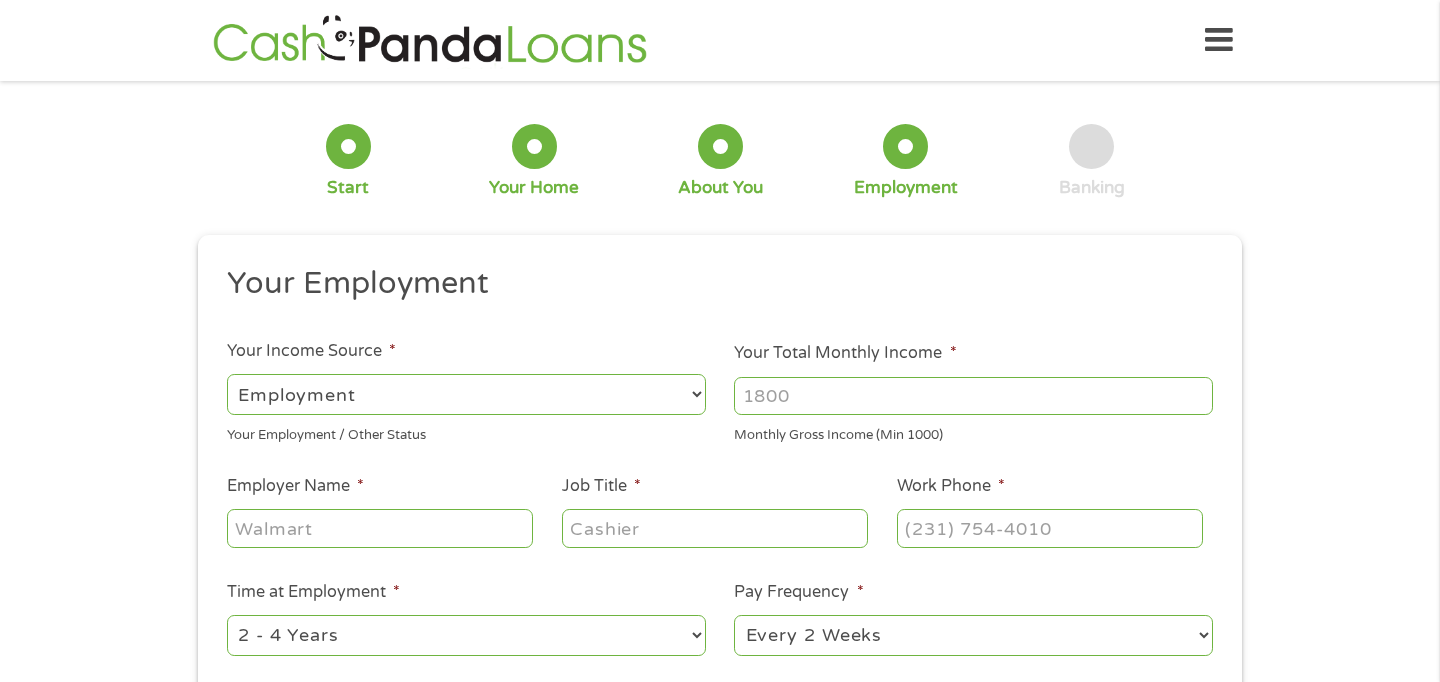 click on "Your Total Monthly Income *" at bounding box center (973, 396) 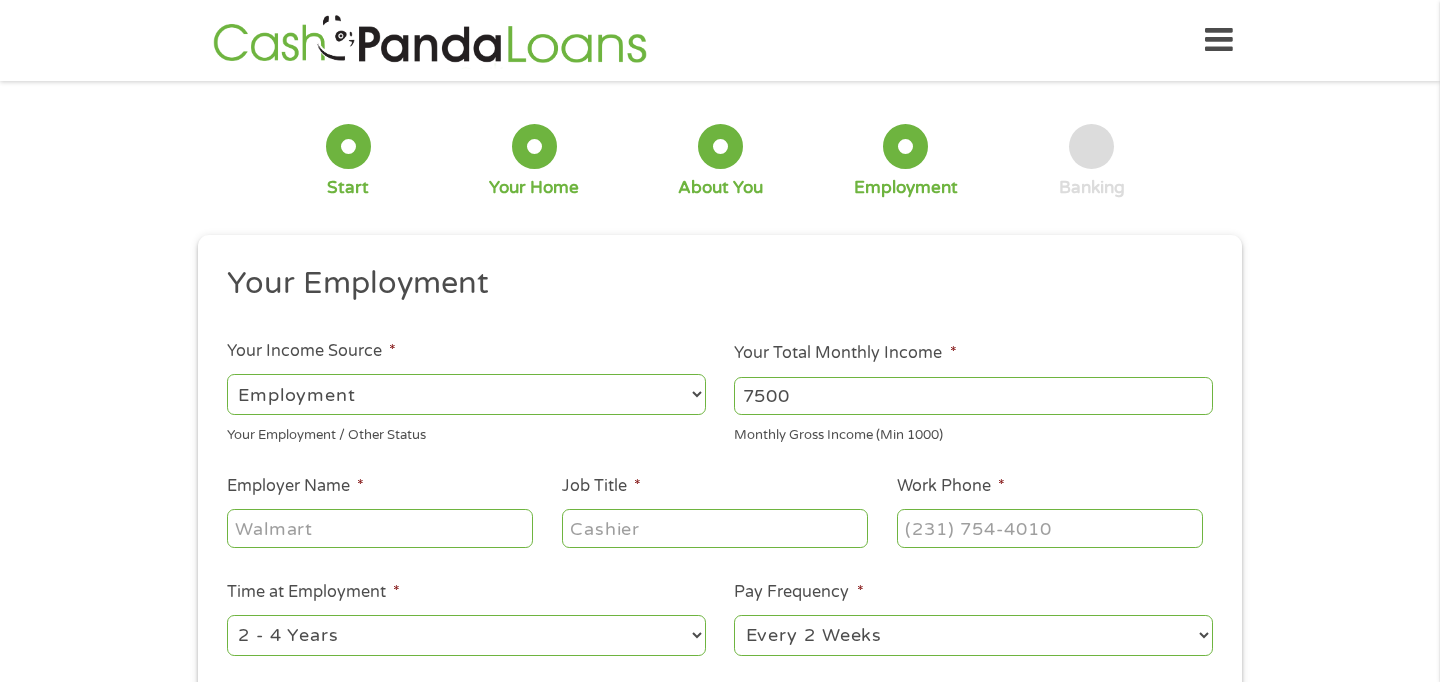 type on "7500" 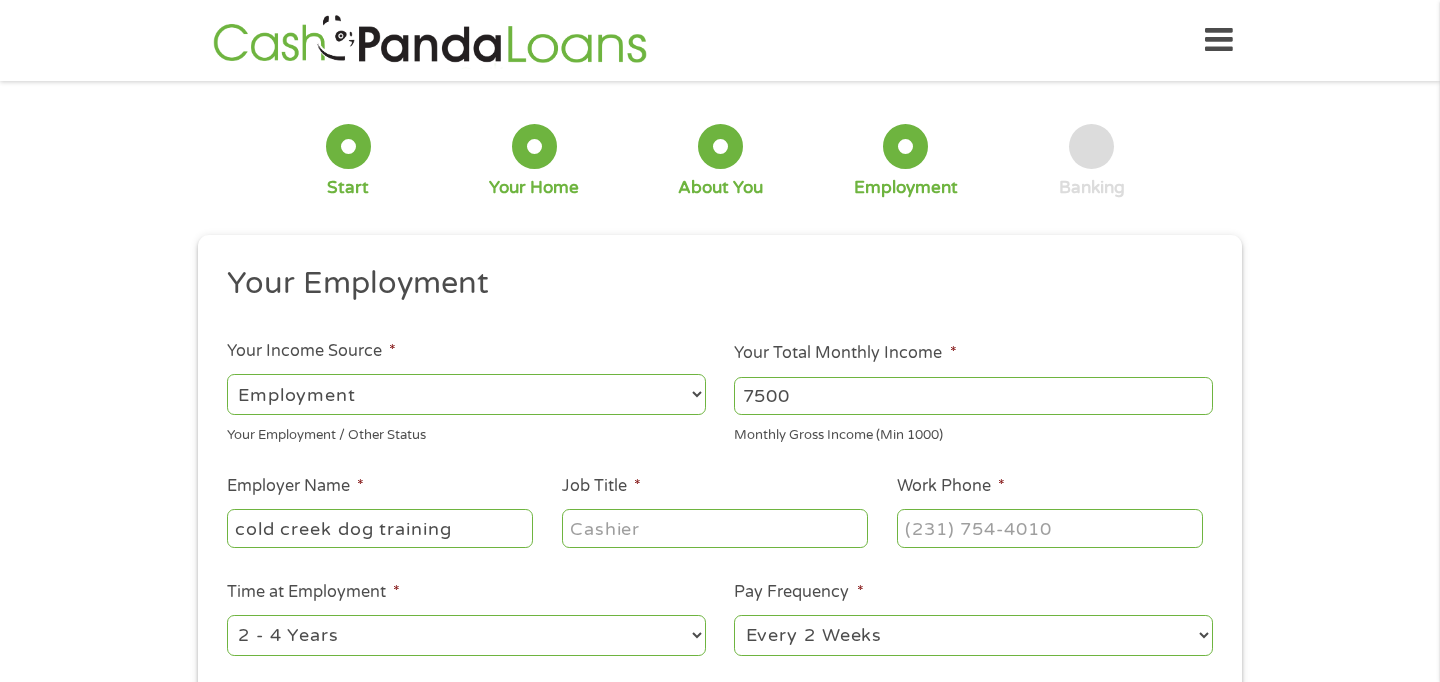 type on "cold creek dog training" 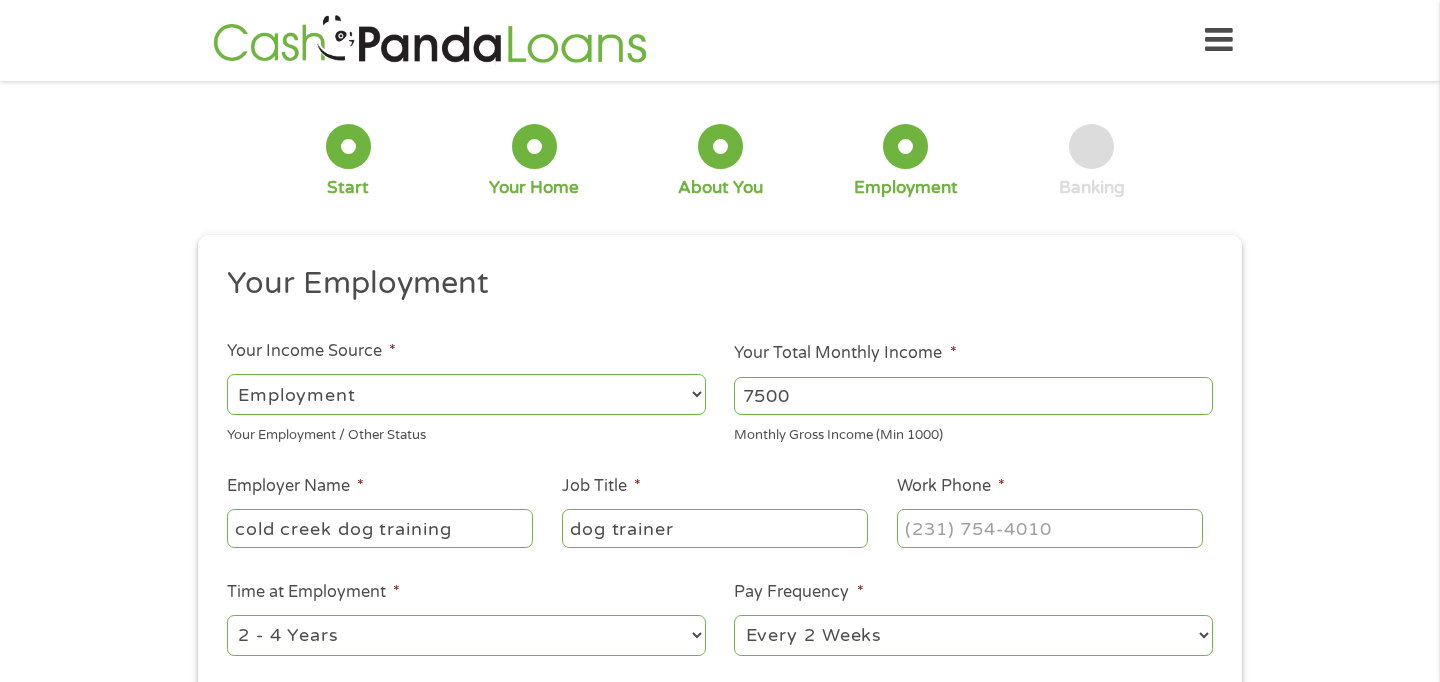 type on "dog trainer" 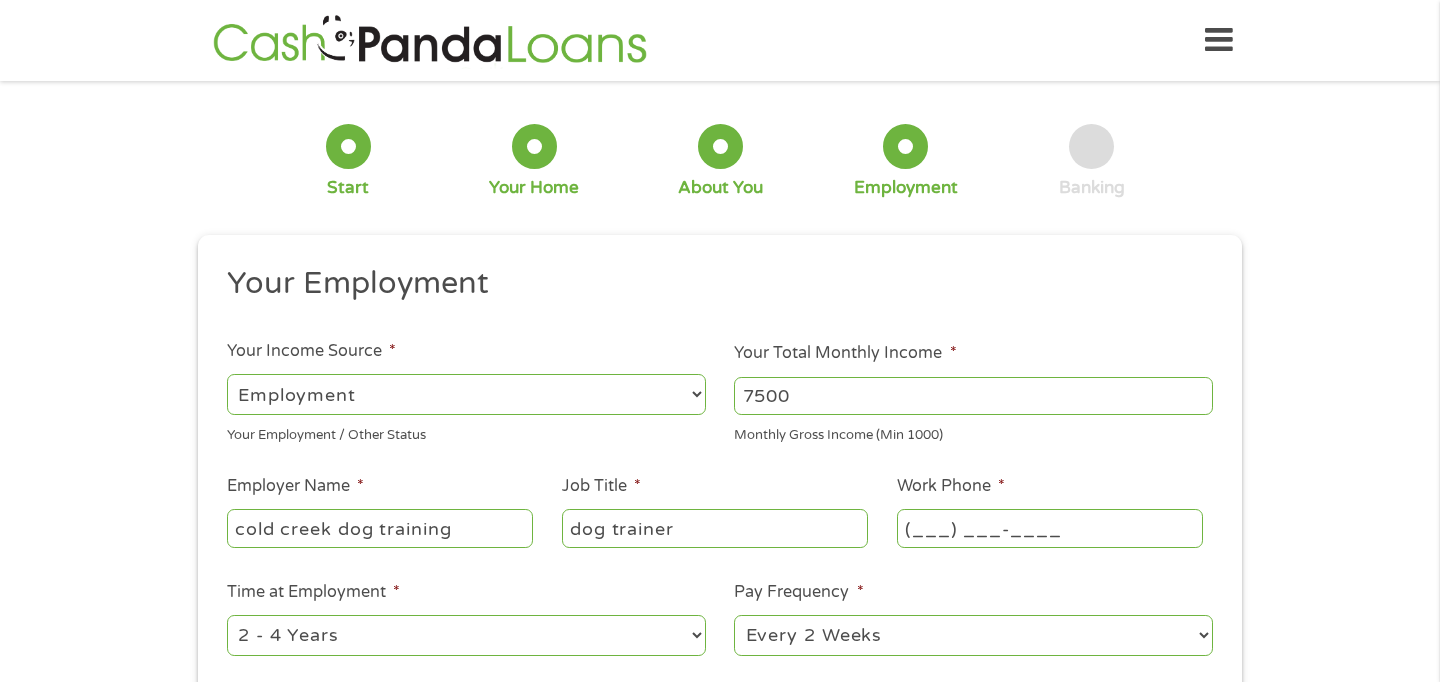 click on "(___) ___-____" at bounding box center (1050, 528) 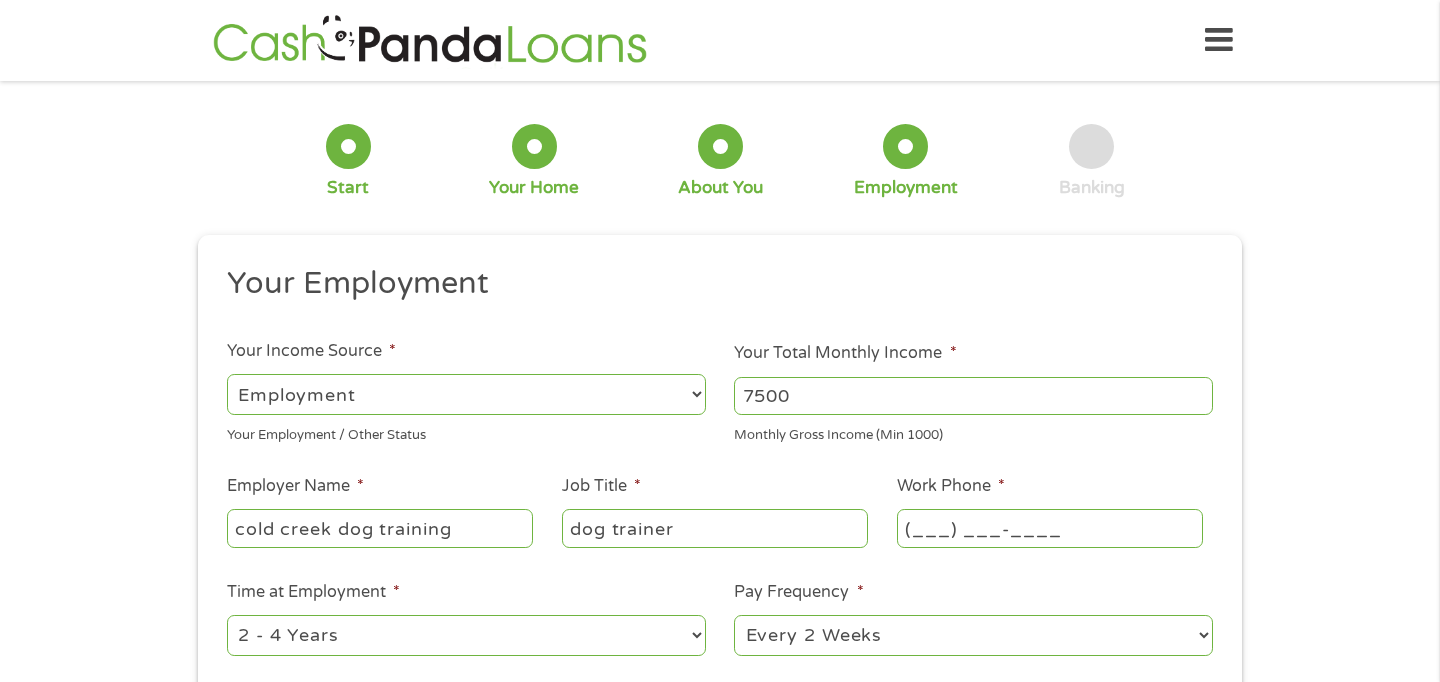 type on "[PHONE]" 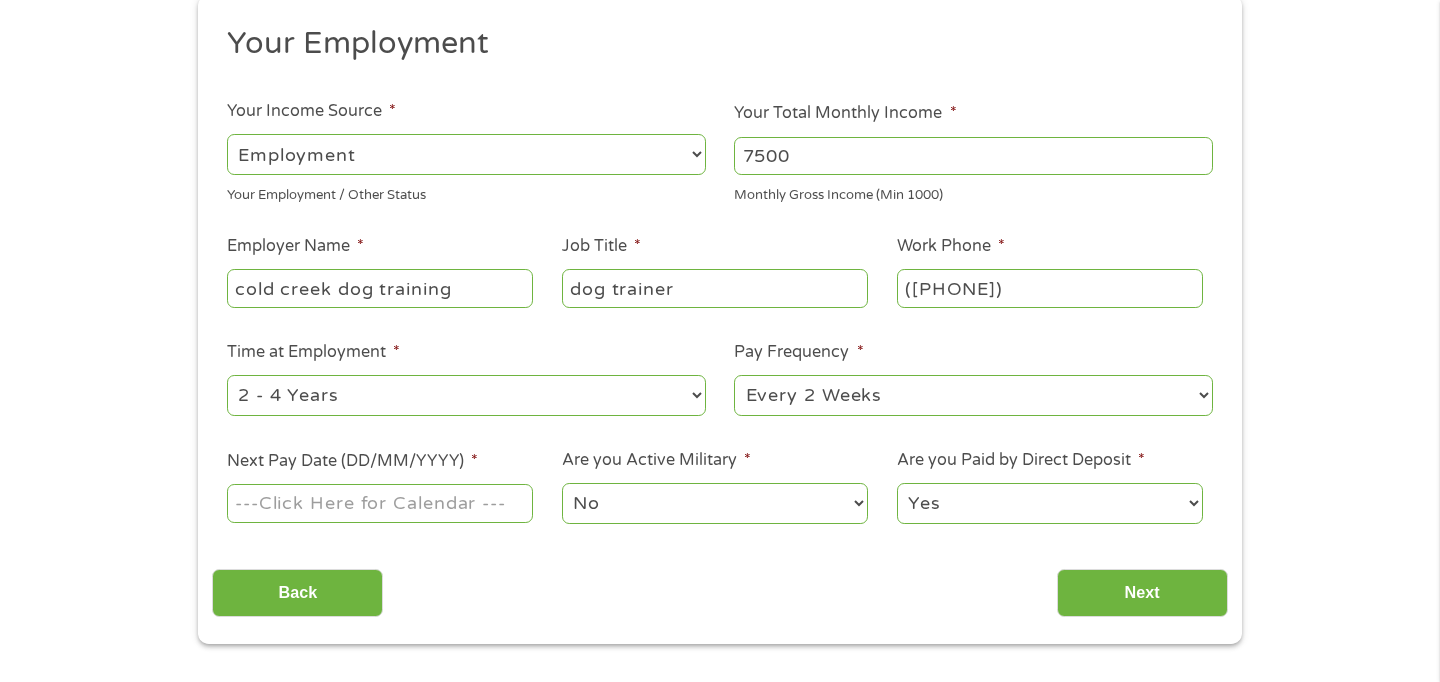 scroll, scrollTop: 261, scrollLeft: 0, axis: vertical 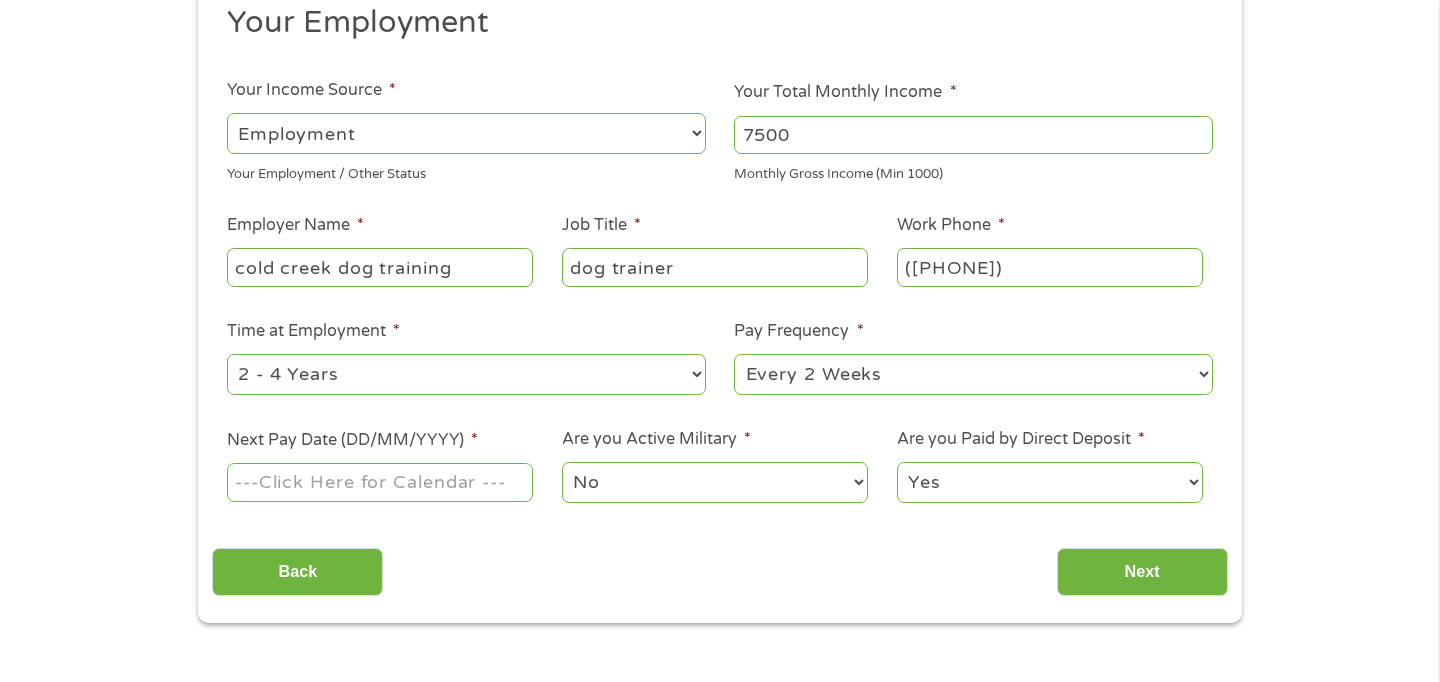 click on "--- Choose one --- 1 Year or less 1 - 2 Years 2 - 4 Years Over 4 Years" at bounding box center (466, 374) 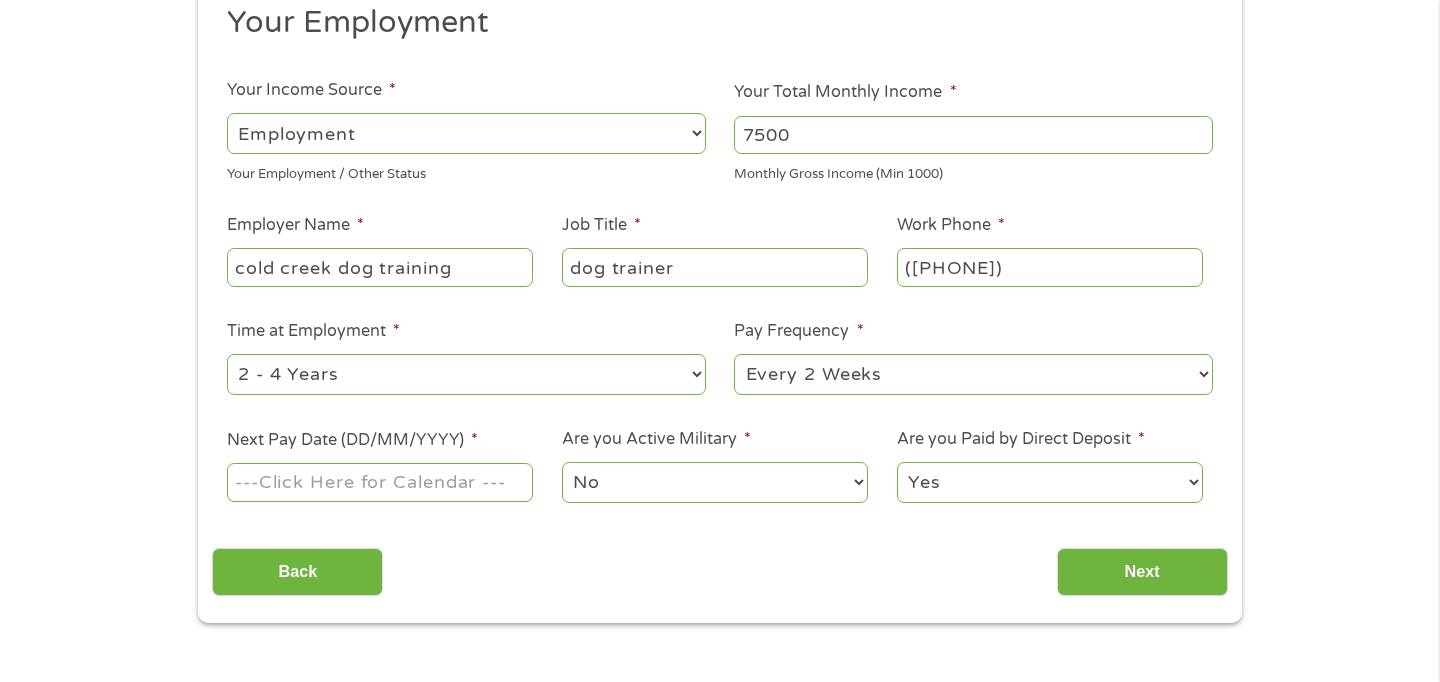 select on "24months" 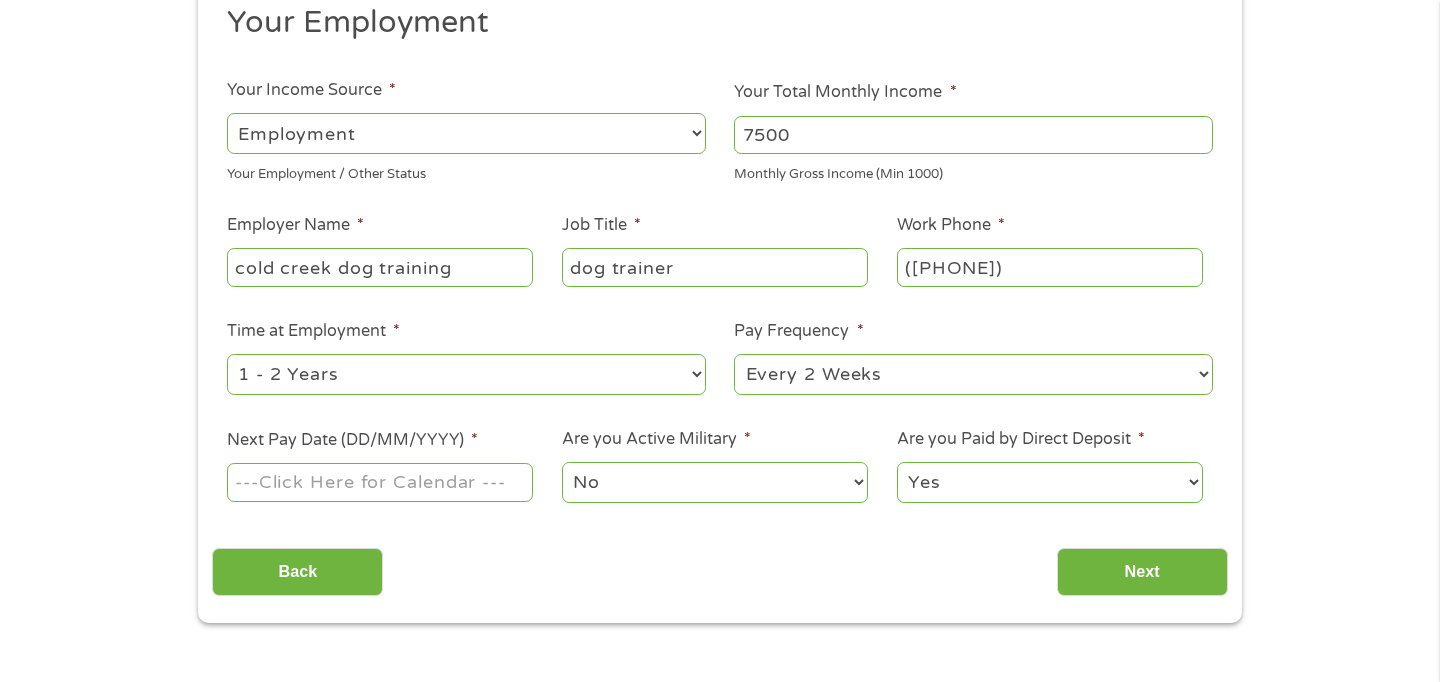 click on "--- Choose one --- Every 2 Weeks Every Week Monthly Semi-Monthly" at bounding box center [973, 374] 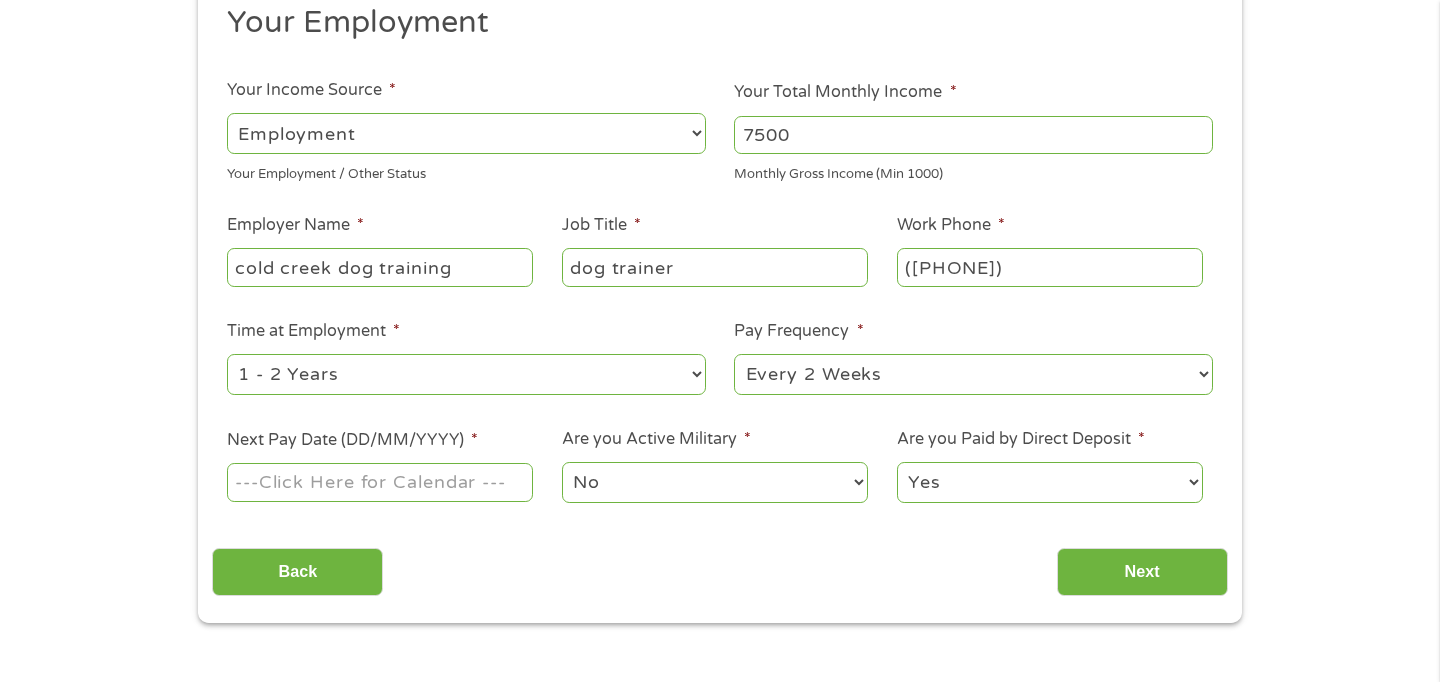 select on "weekly" 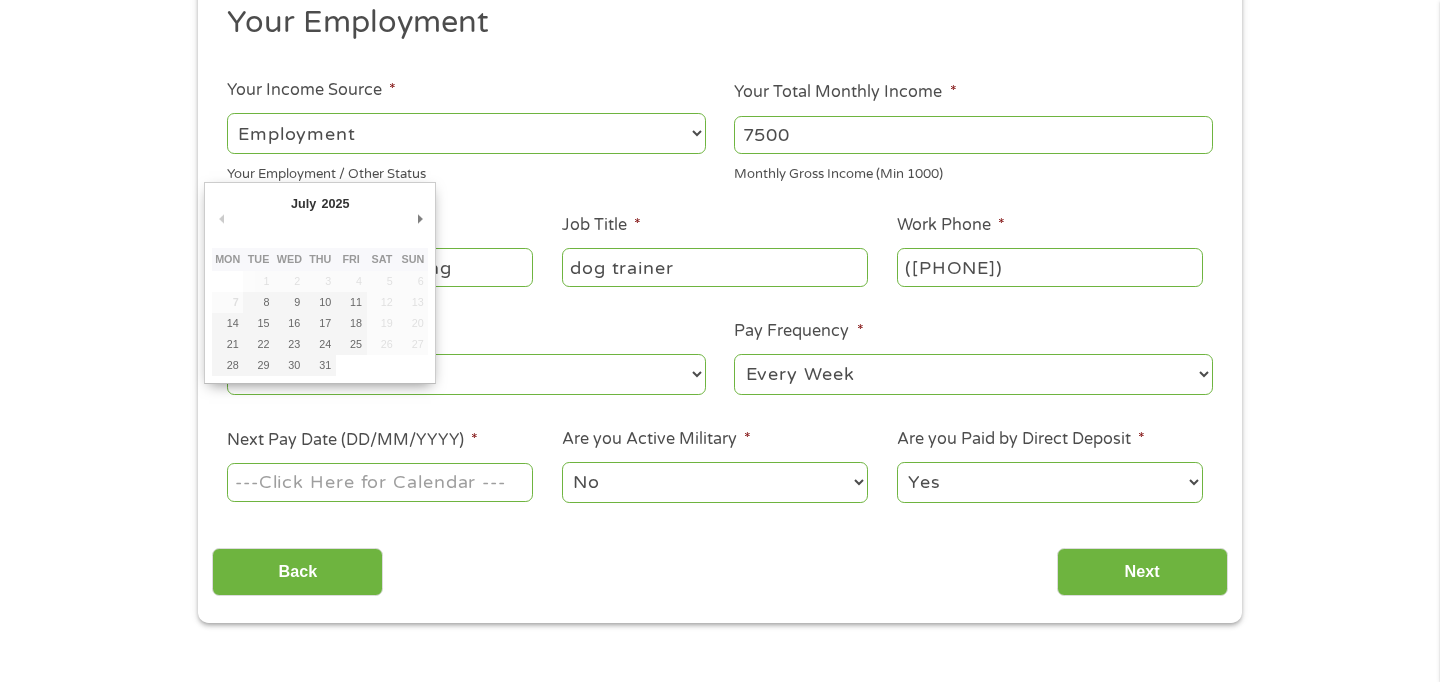 click on "Next Pay Date (DD/MM/YYYY) *" at bounding box center [380, 482] 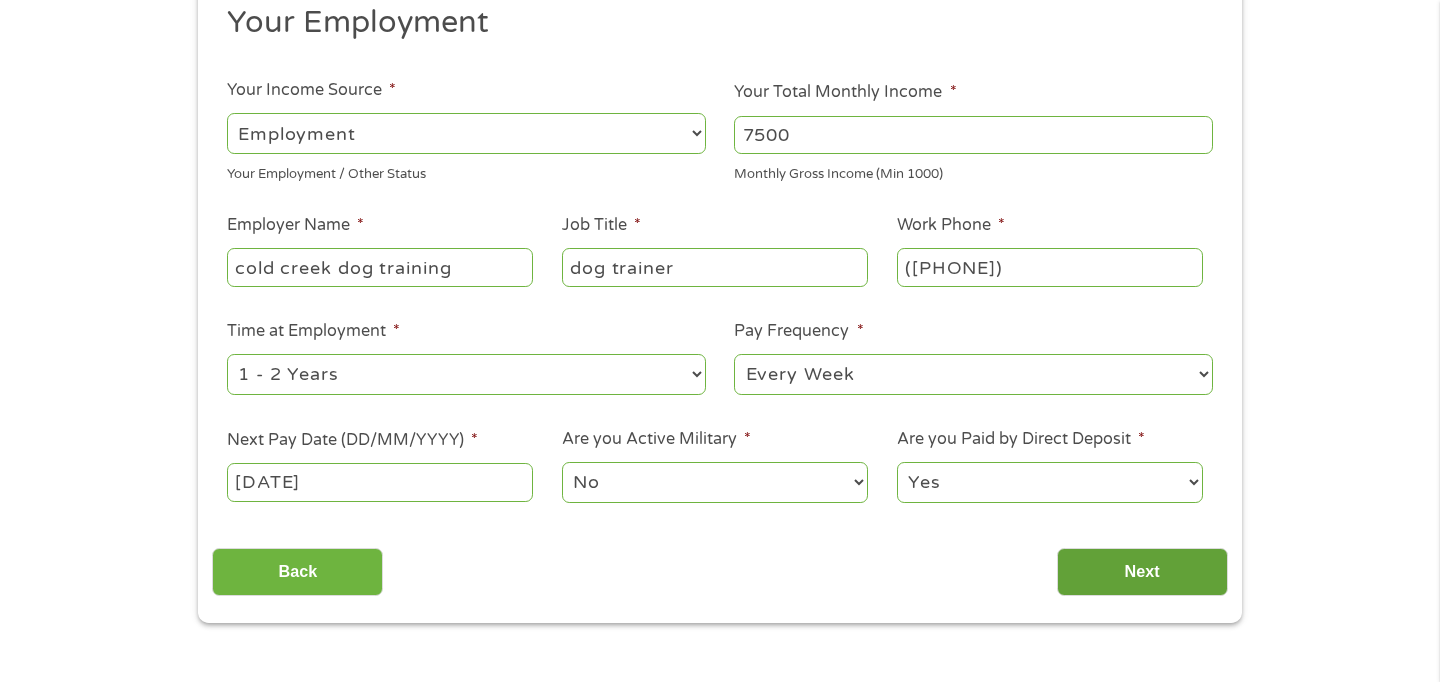 click on "Next" at bounding box center [1142, 572] 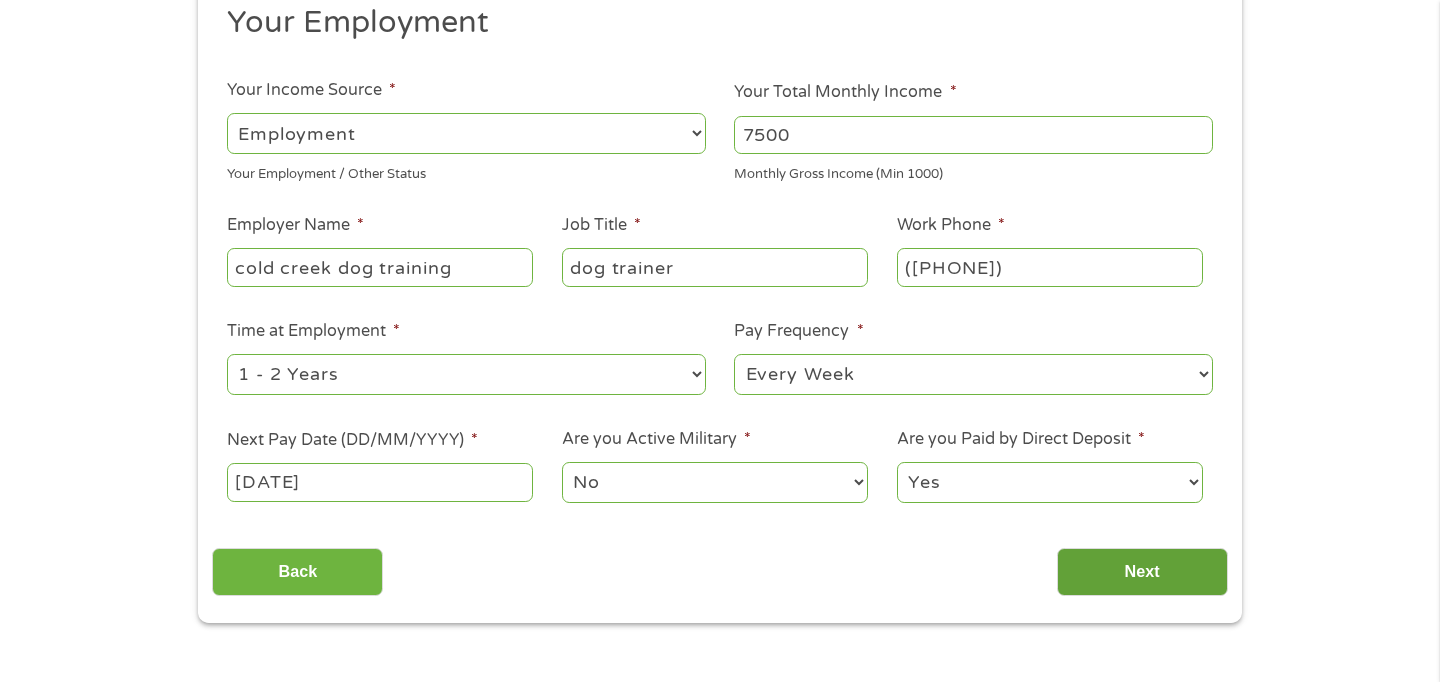 scroll, scrollTop: 8, scrollLeft: 8, axis: both 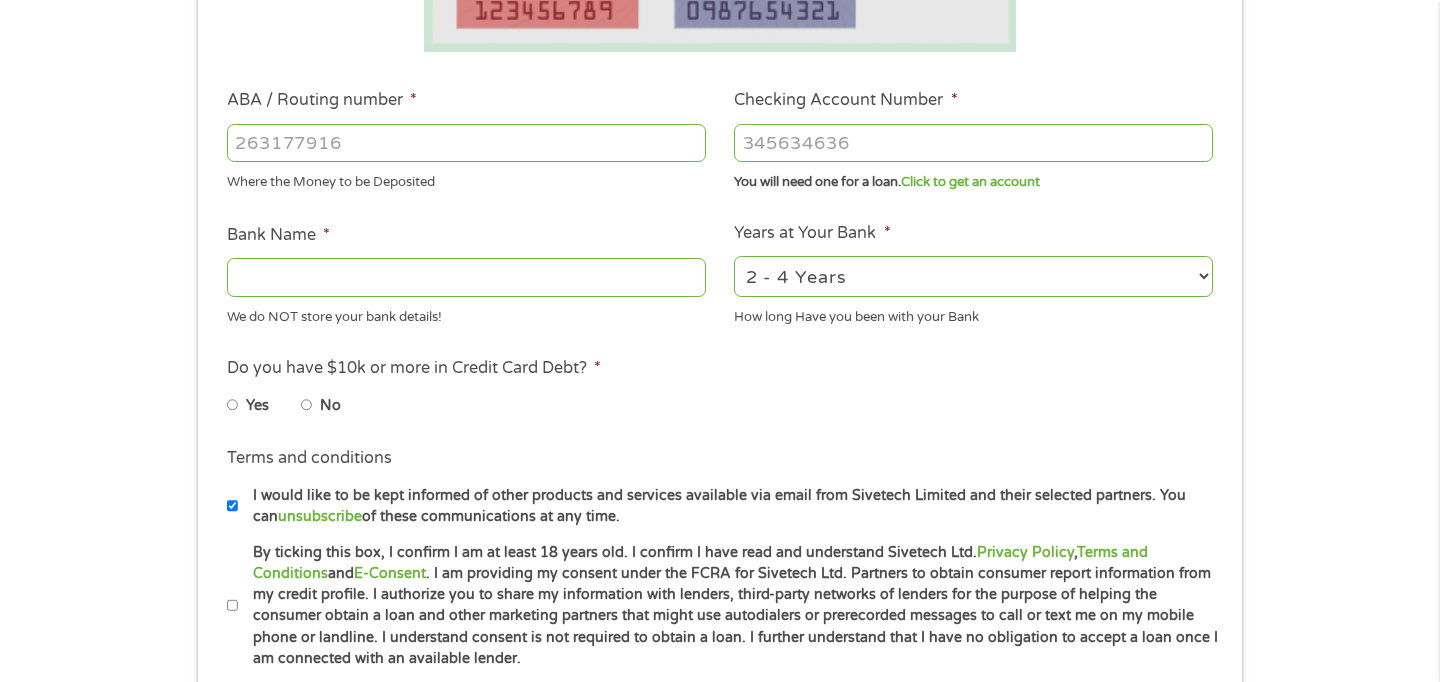 click on "No" at bounding box center [307, 405] 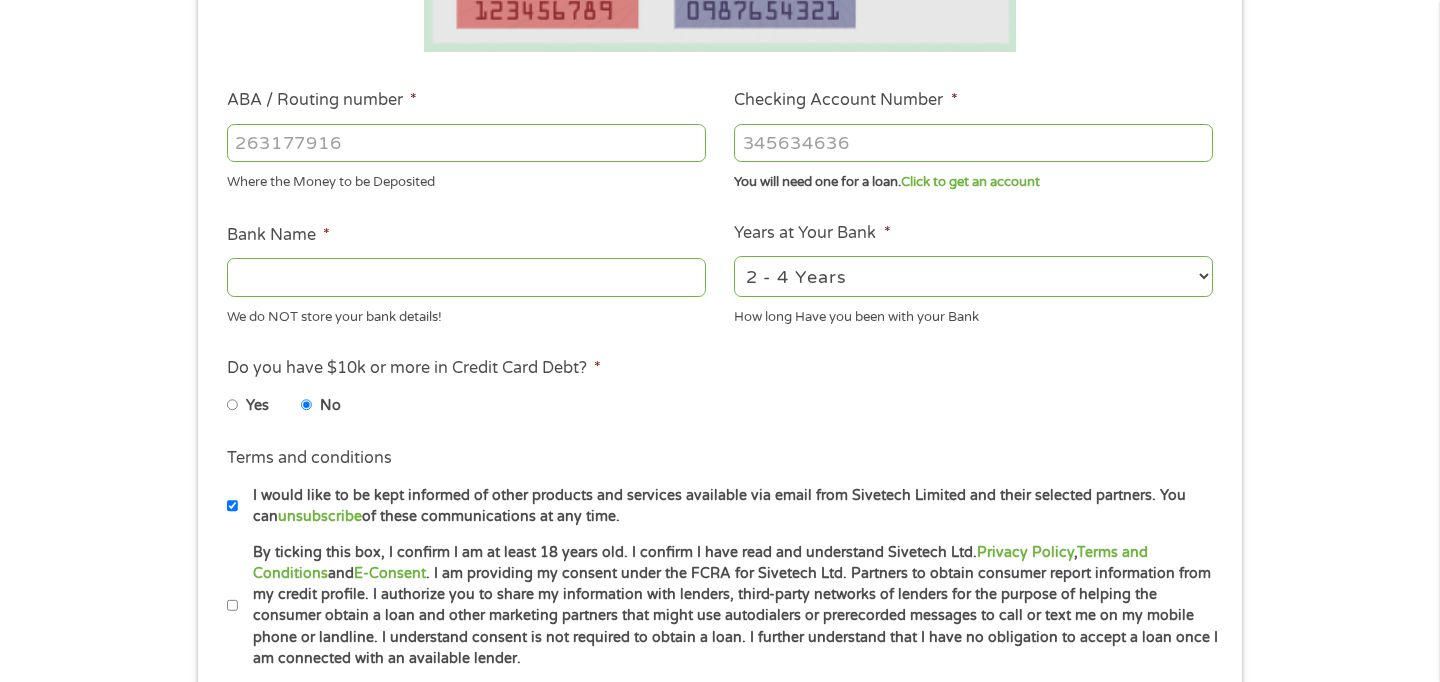 click on "Bank Name *" at bounding box center [466, 277] 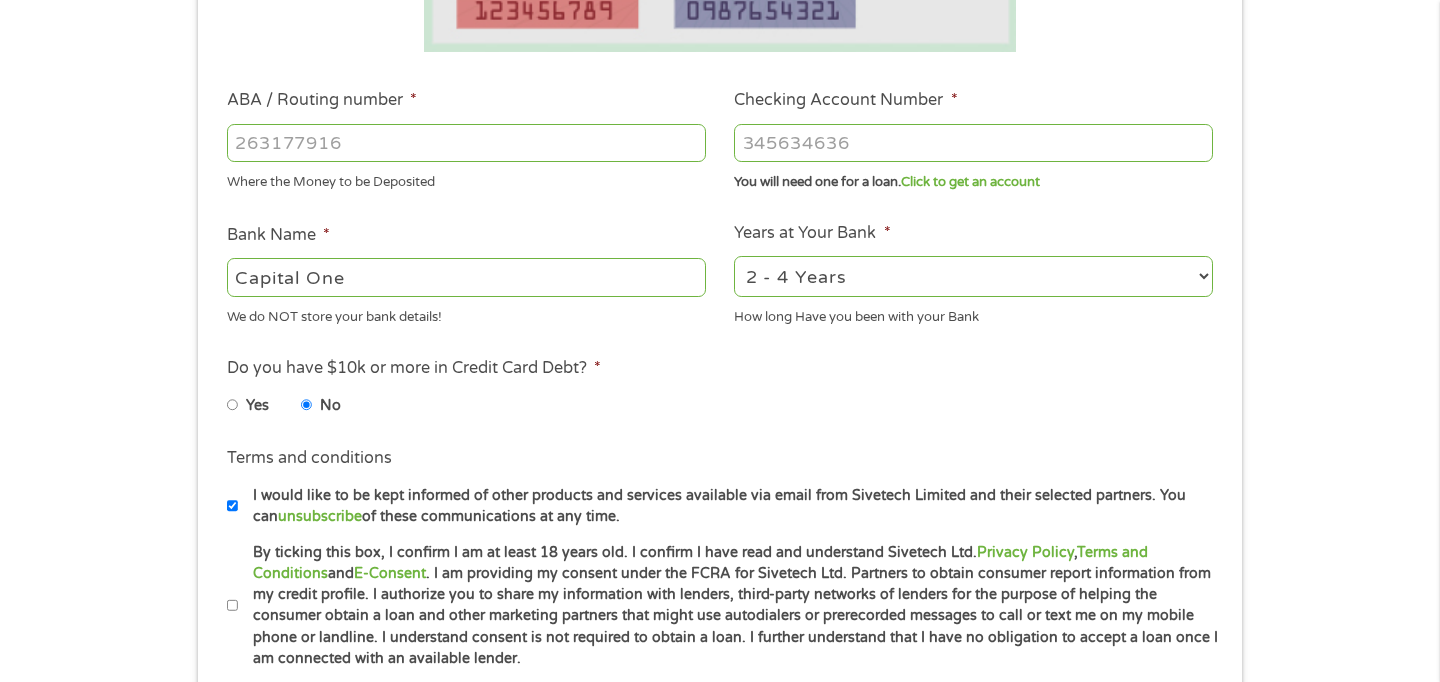 type on "Capital One" 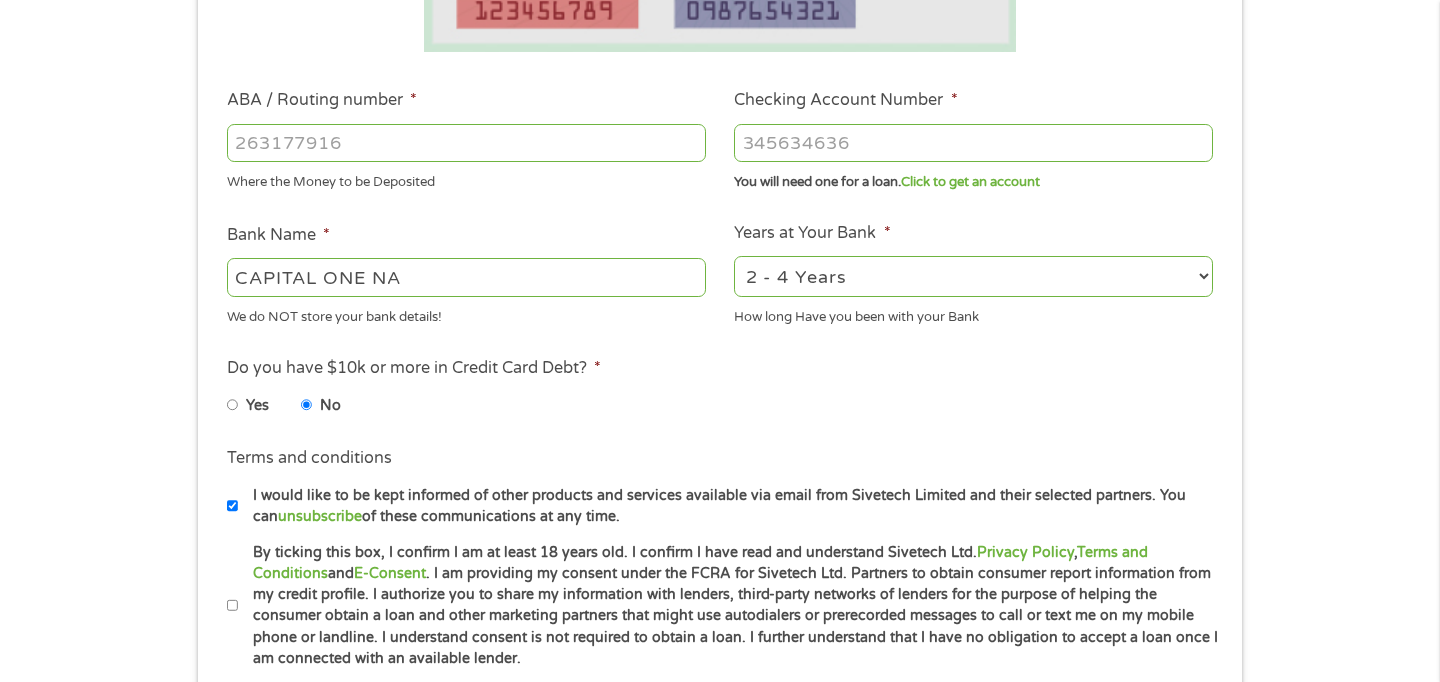 type on "[DATE]" 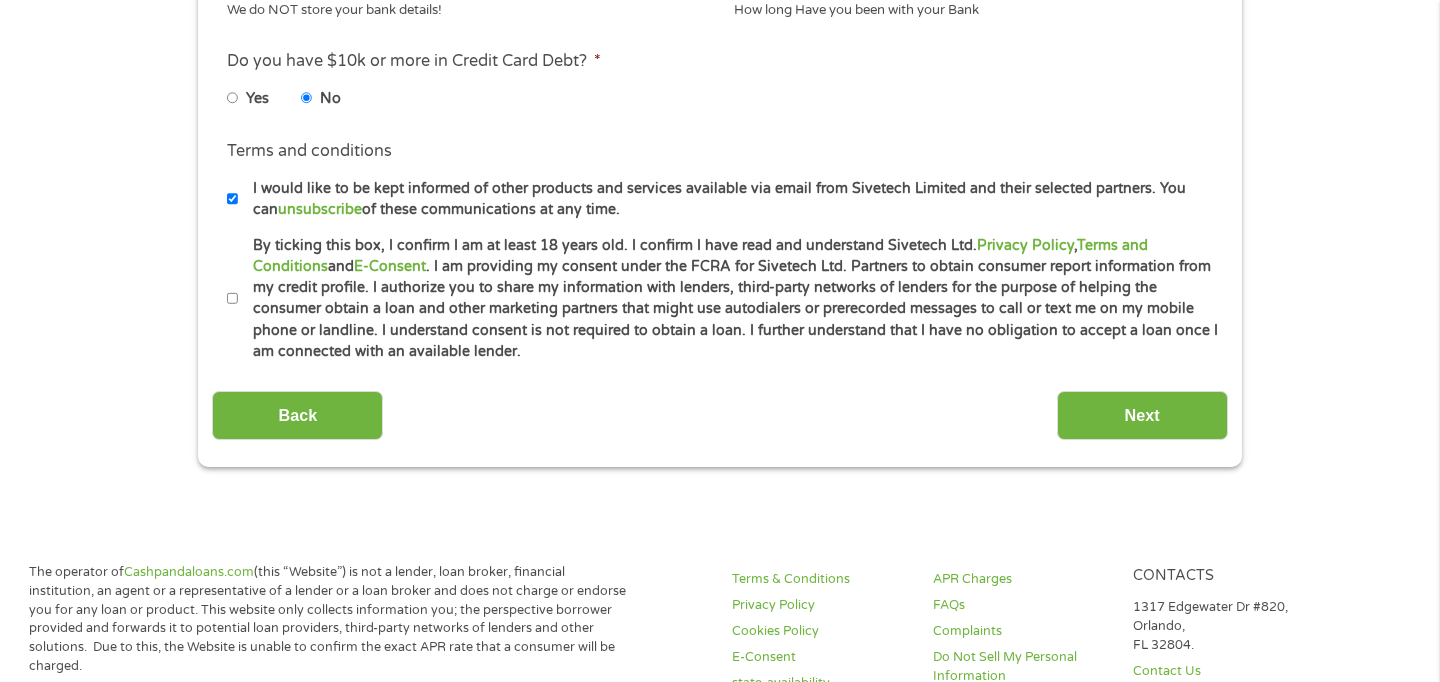 scroll, scrollTop: 864, scrollLeft: 0, axis: vertical 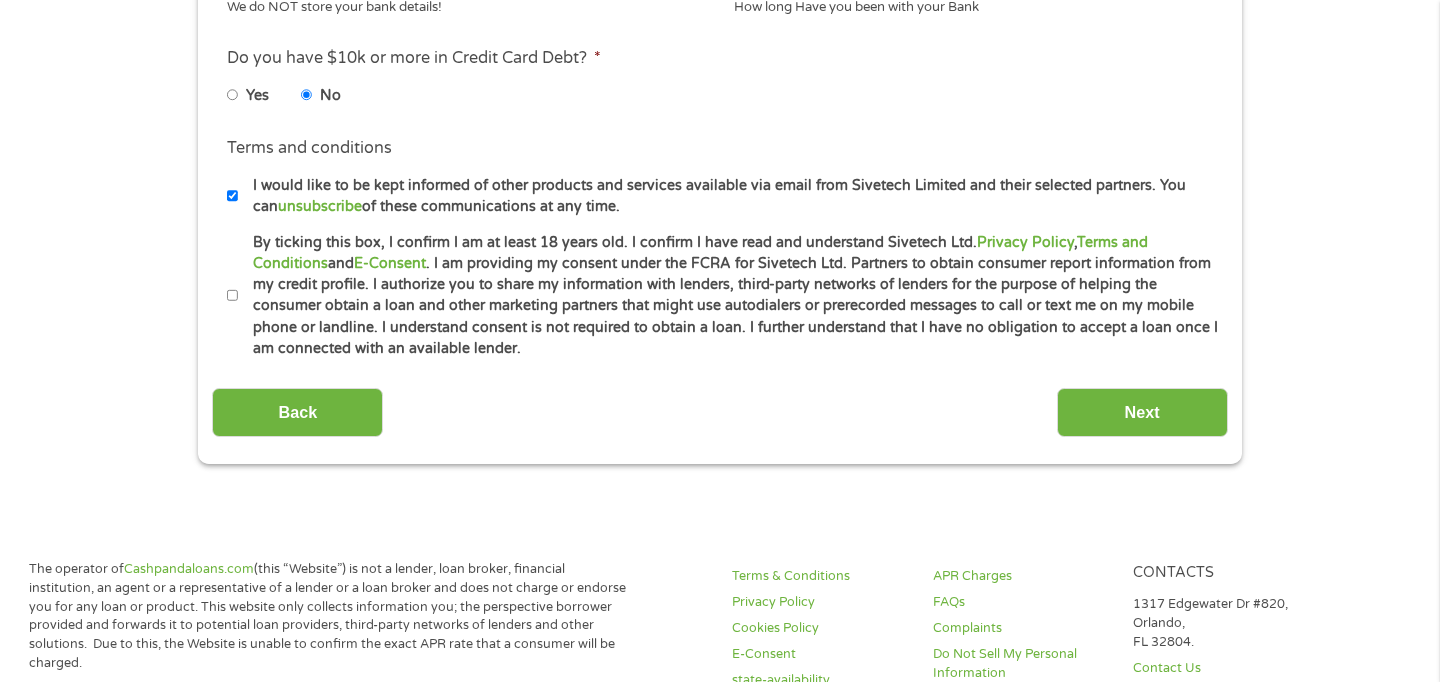 type on "[PHONE]" 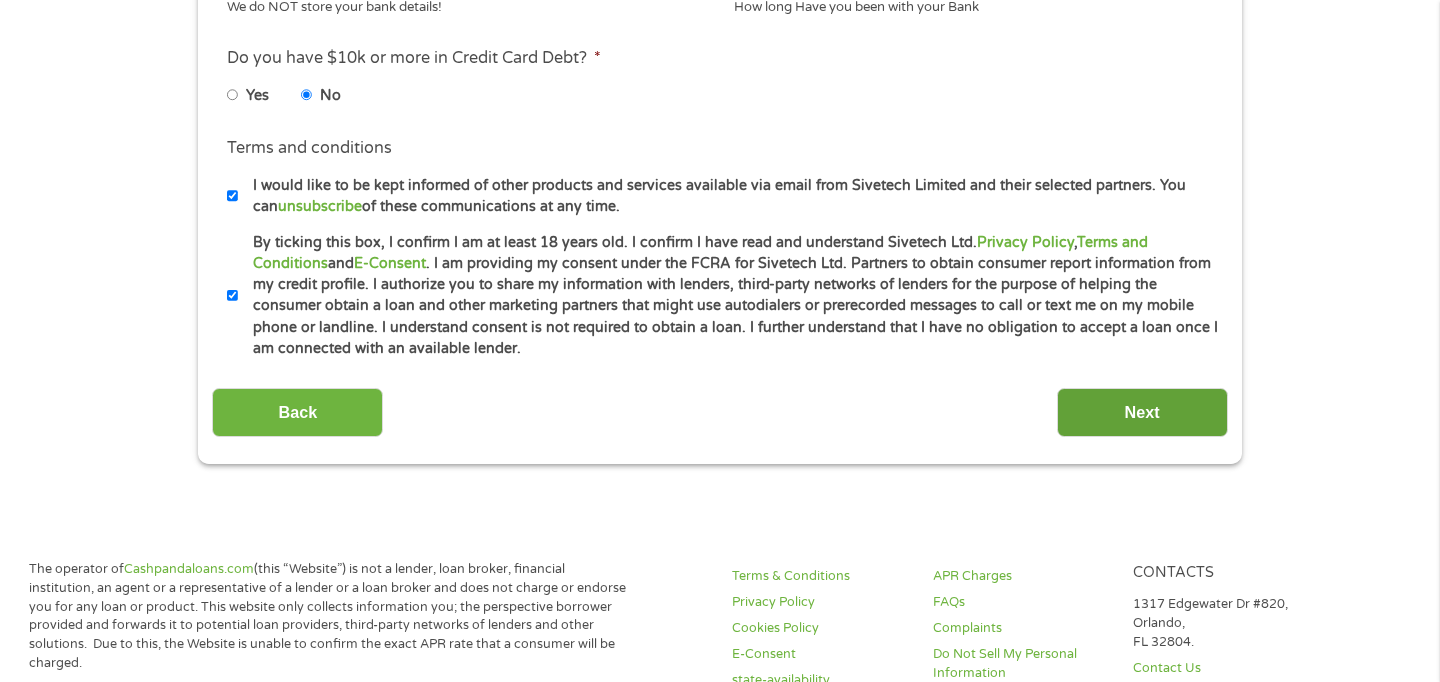 click on "Next" at bounding box center (1142, 412) 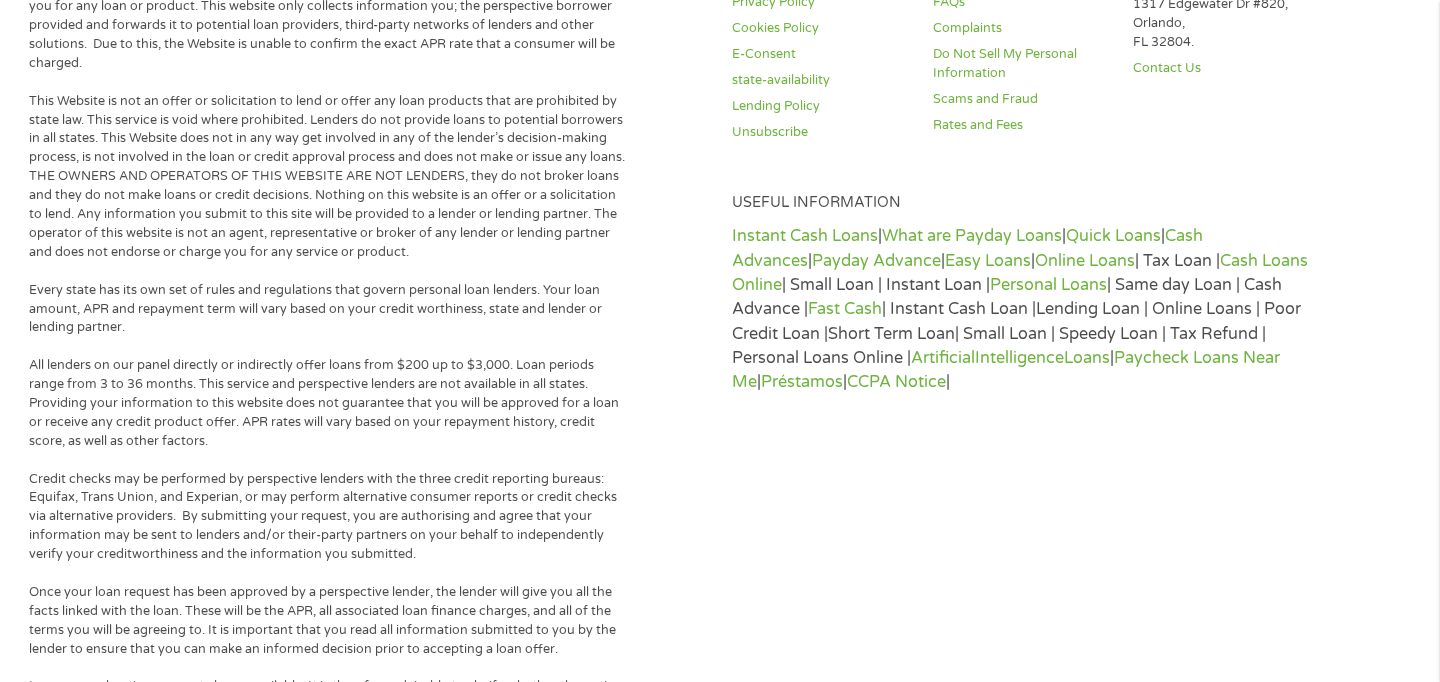 scroll, scrollTop: 8, scrollLeft: 8, axis: both 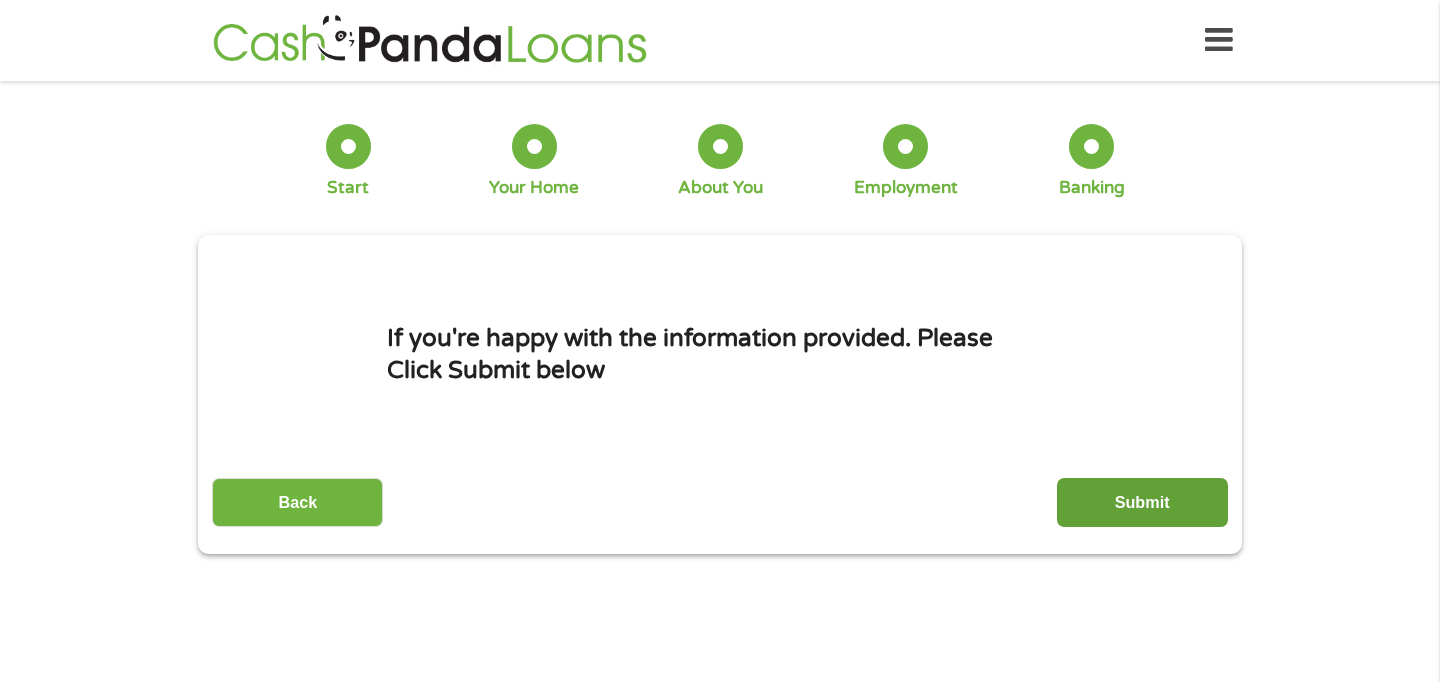 click on "Submit" at bounding box center [1142, 502] 